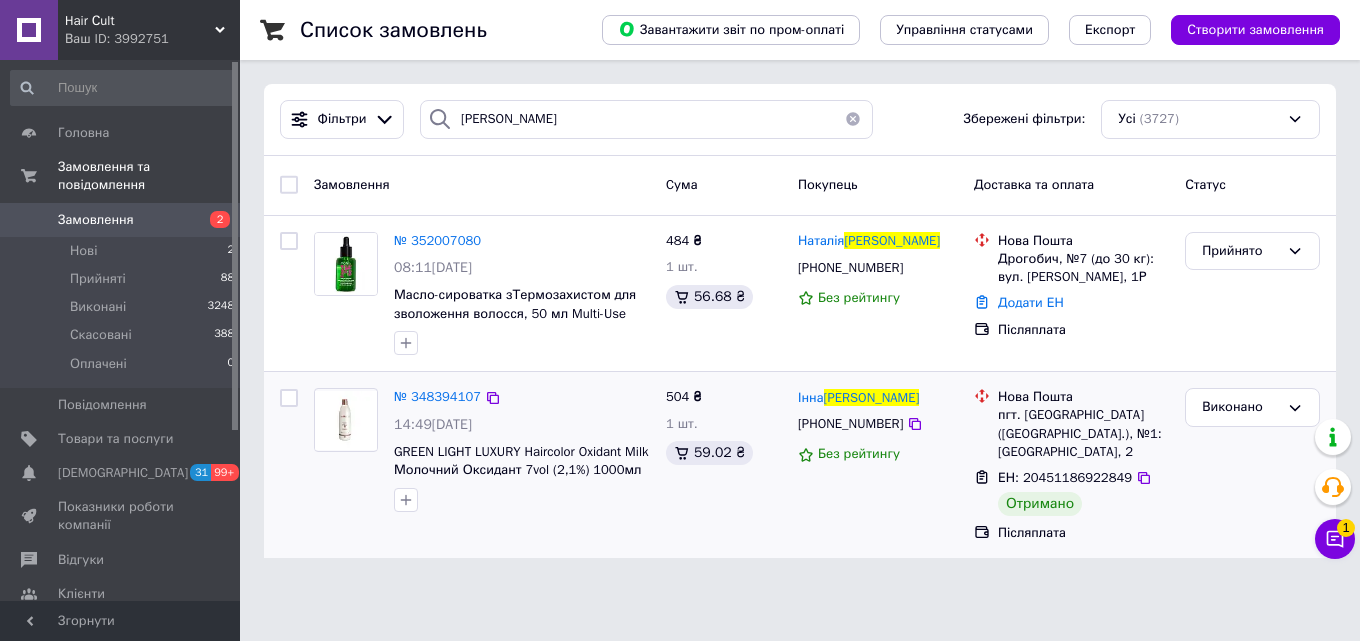 scroll, scrollTop: 0, scrollLeft: 0, axis: both 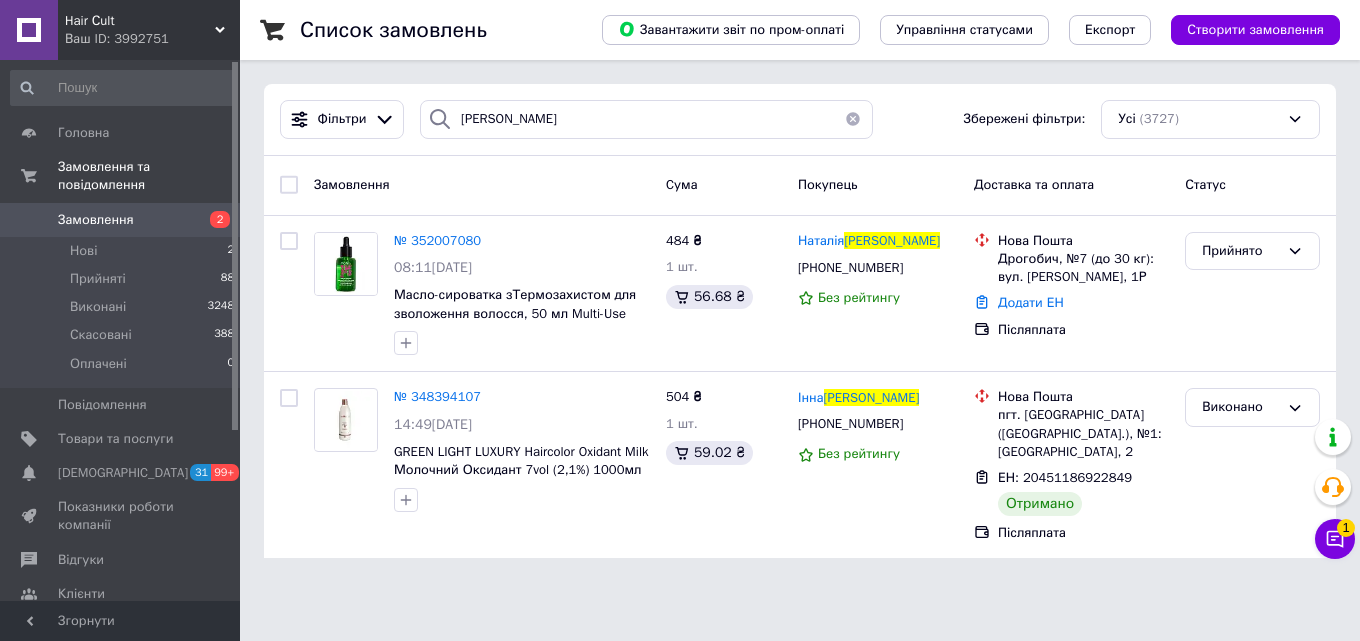 click on "1" at bounding box center (1346, 528) 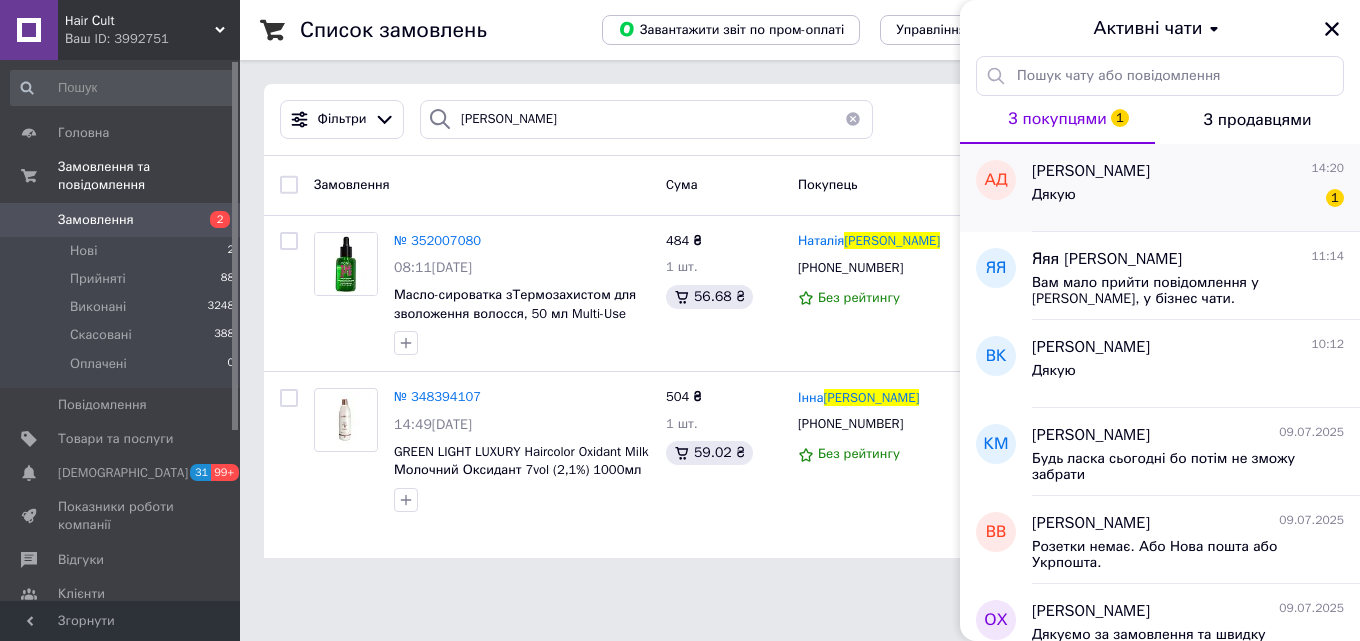 click on "Дякую 1" at bounding box center [1188, 199] 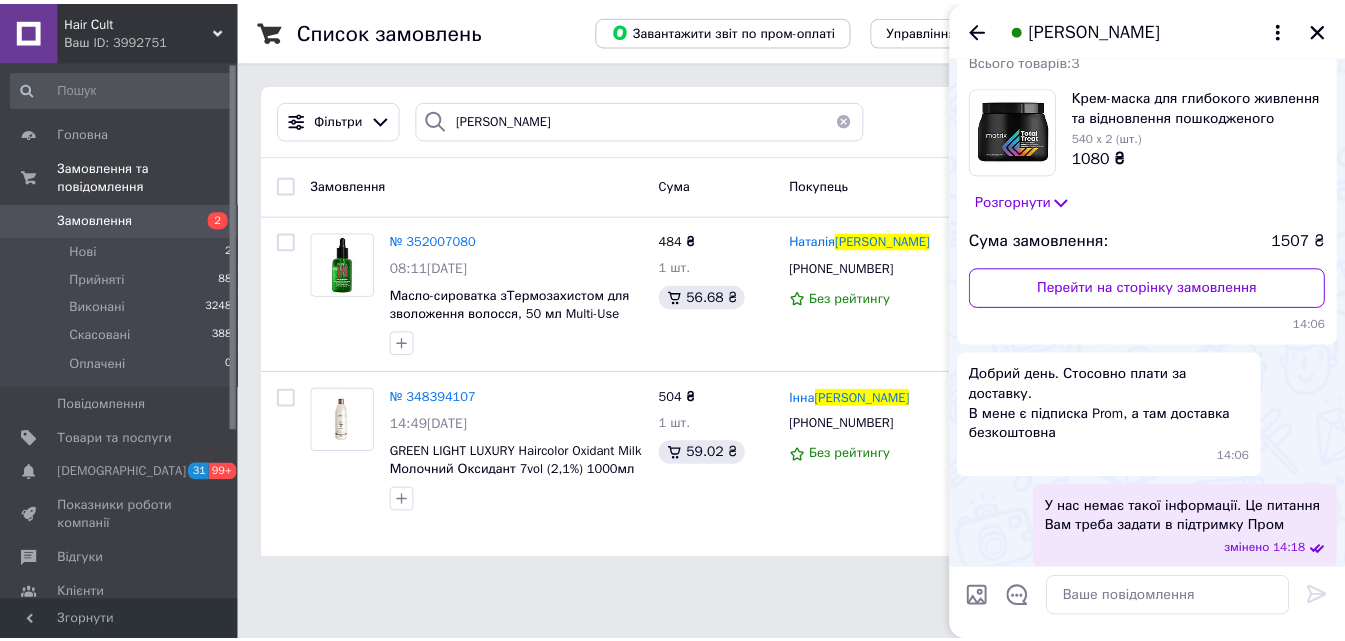 scroll, scrollTop: 1311, scrollLeft: 0, axis: vertical 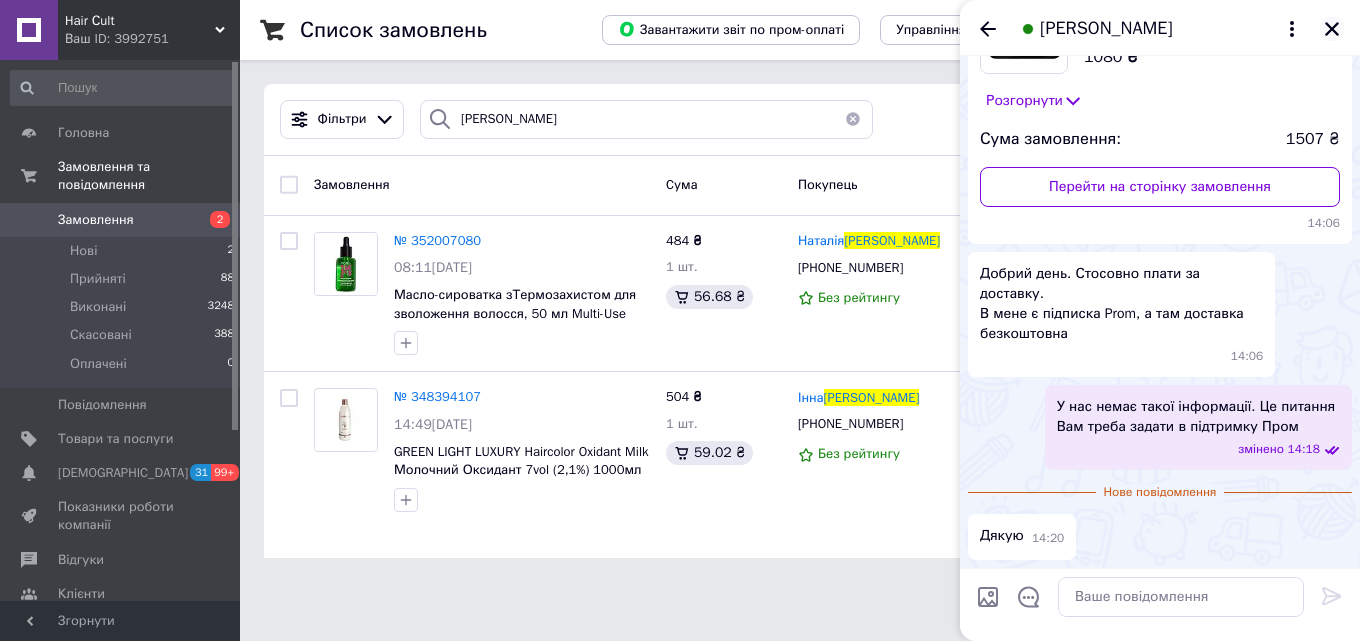 click 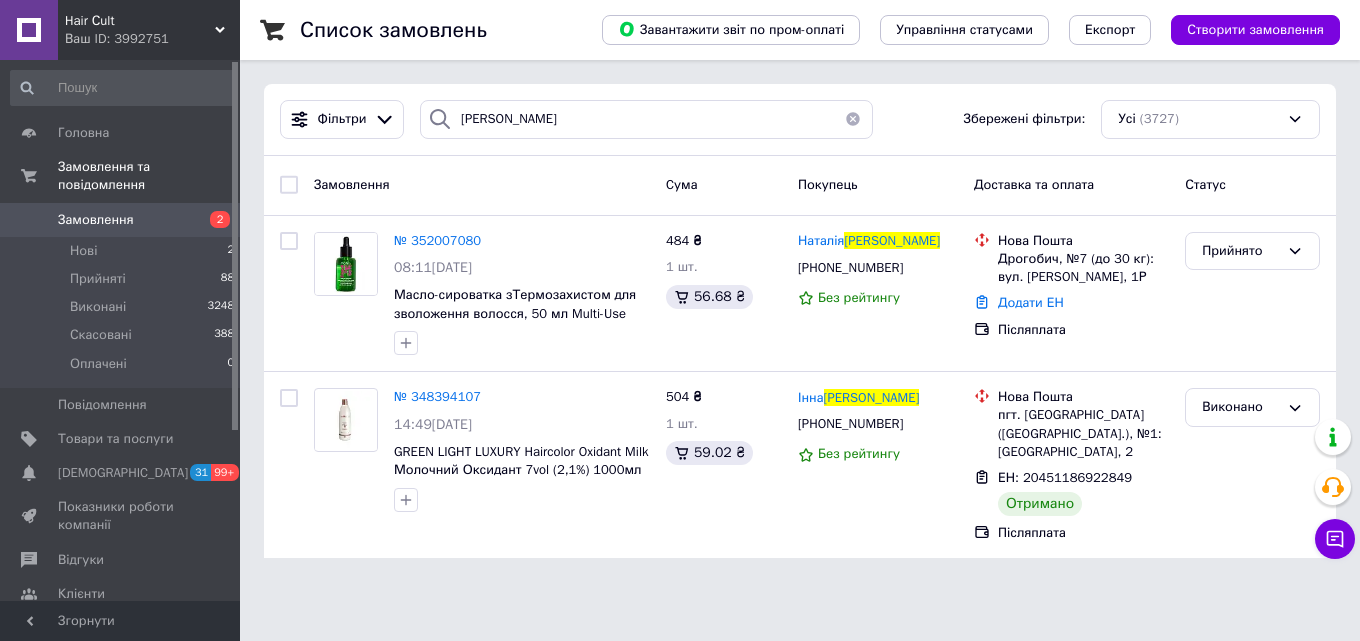 click on "Замовлення" at bounding box center [121, 220] 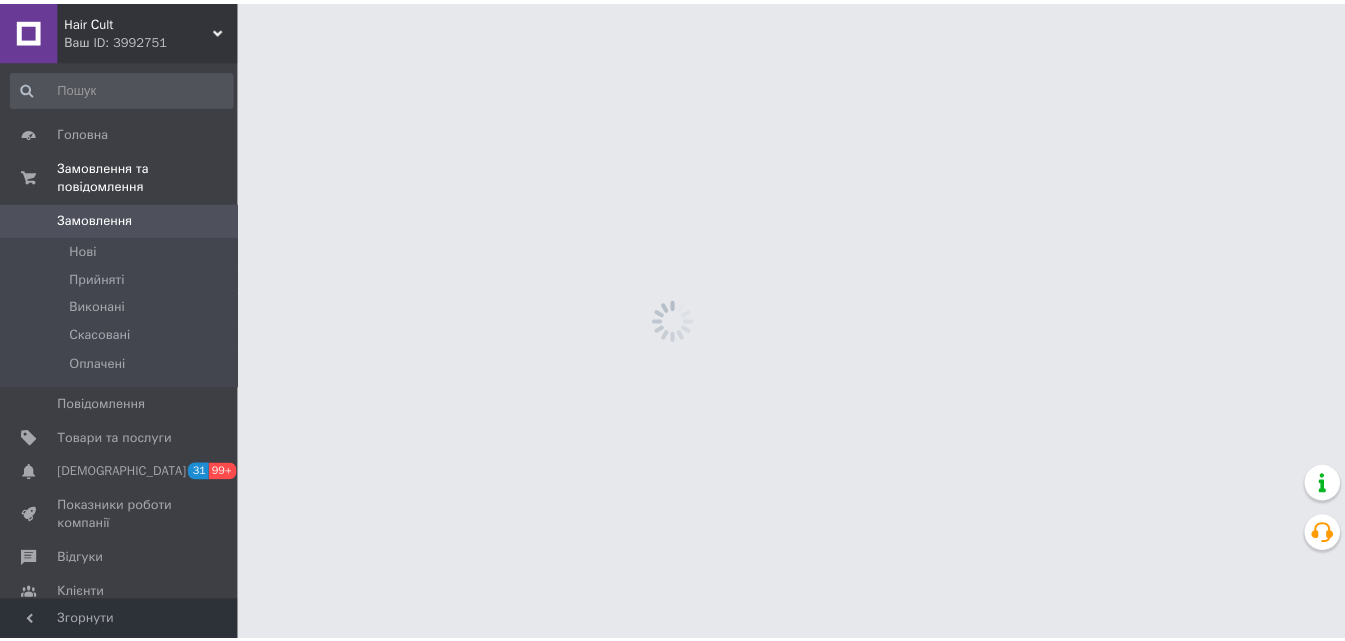 scroll, scrollTop: 0, scrollLeft: 0, axis: both 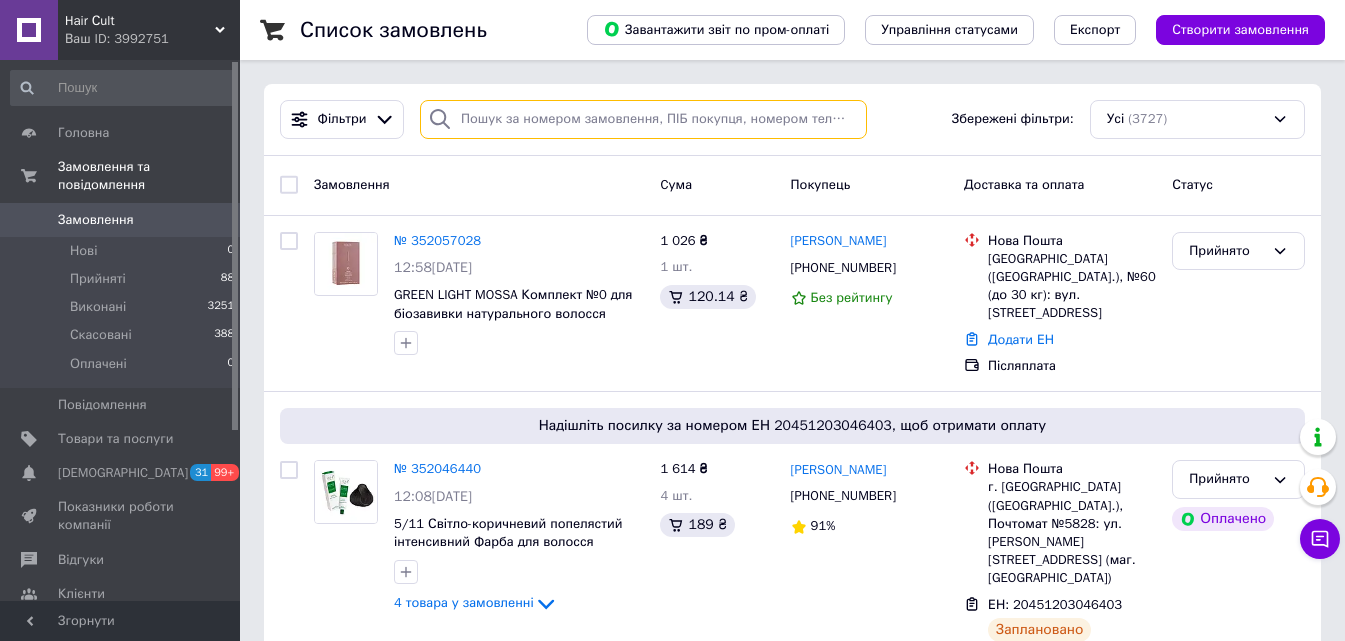 click at bounding box center [643, 119] 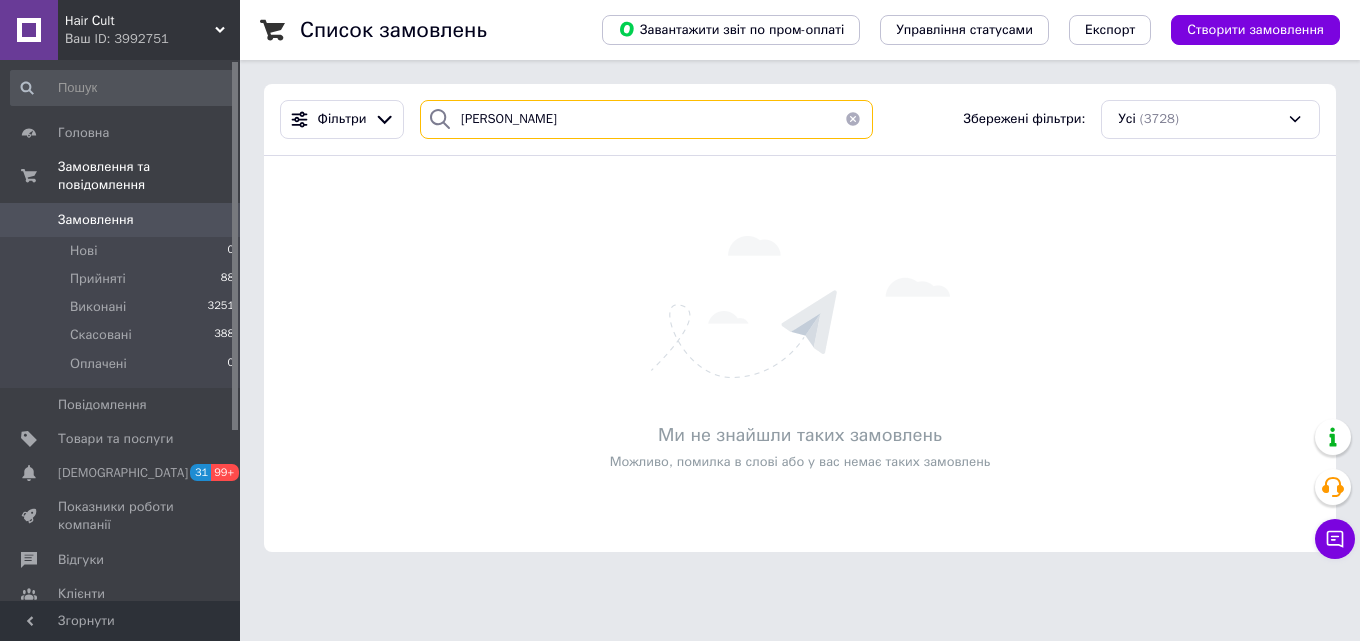 type on "вихристюк" 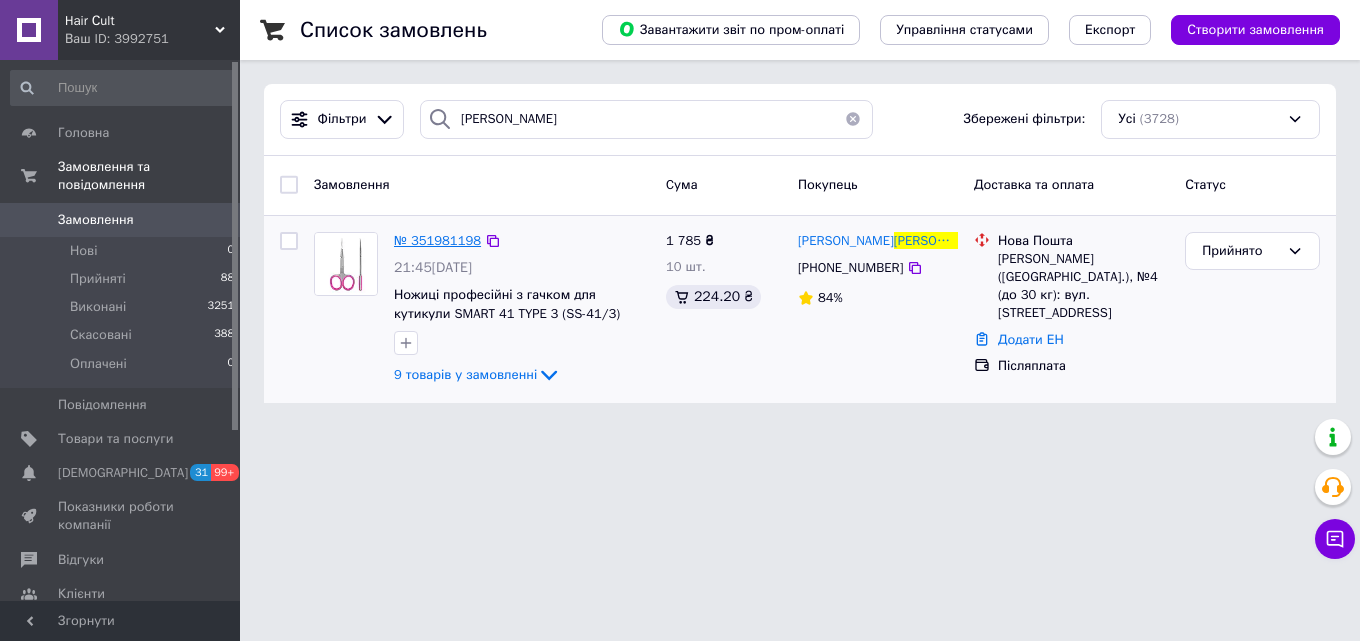 click on "№ 351981198" at bounding box center [437, 240] 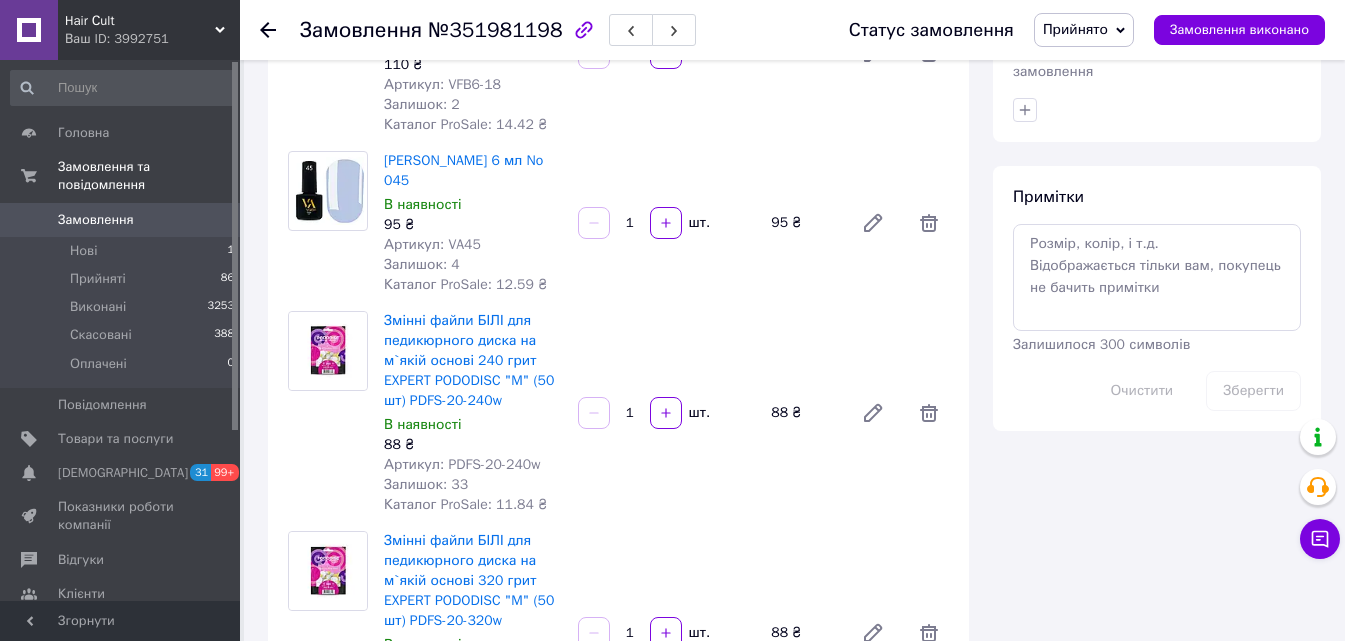scroll, scrollTop: 1200, scrollLeft: 0, axis: vertical 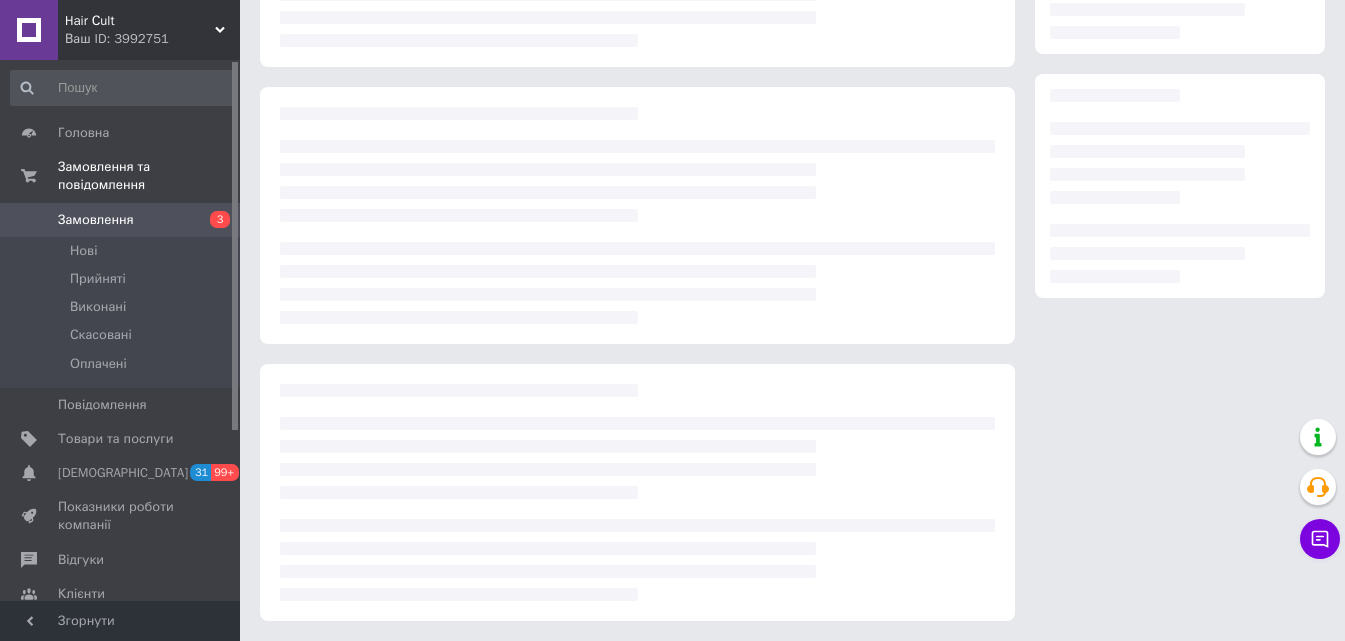 click on "Замовлення" at bounding box center (121, 220) 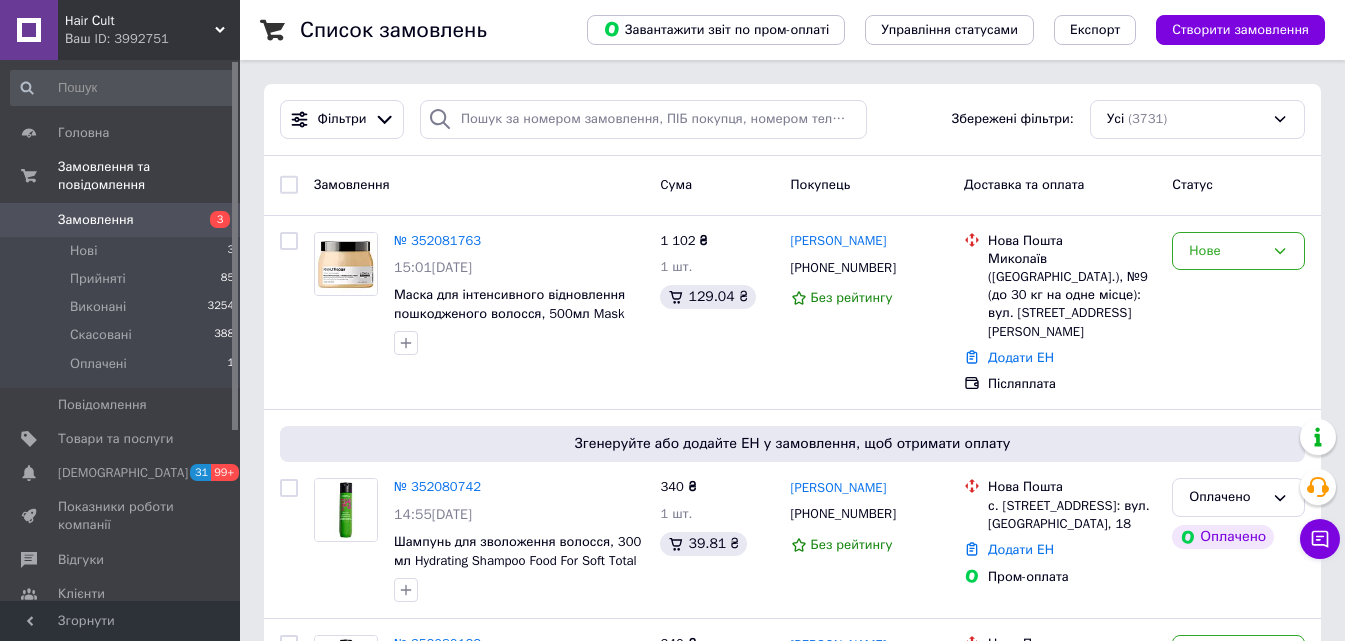 scroll, scrollTop: 200, scrollLeft: 0, axis: vertical 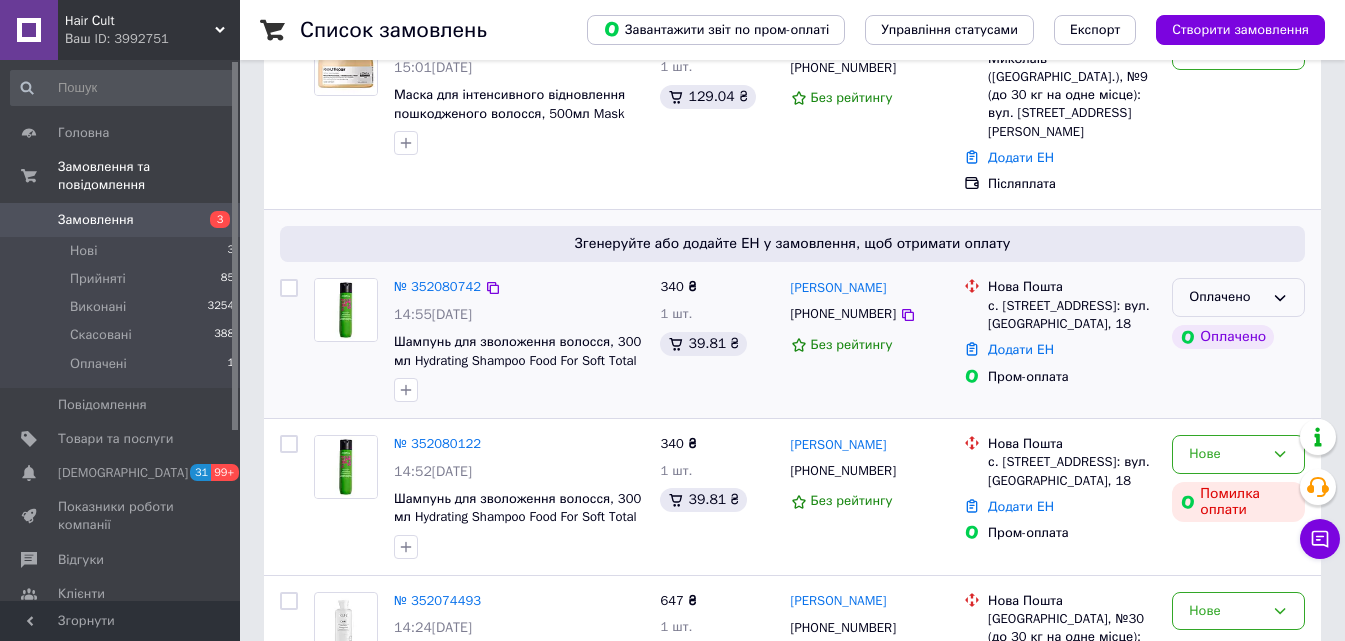 click on "Оплачено" at bounding box center (1238, 297) 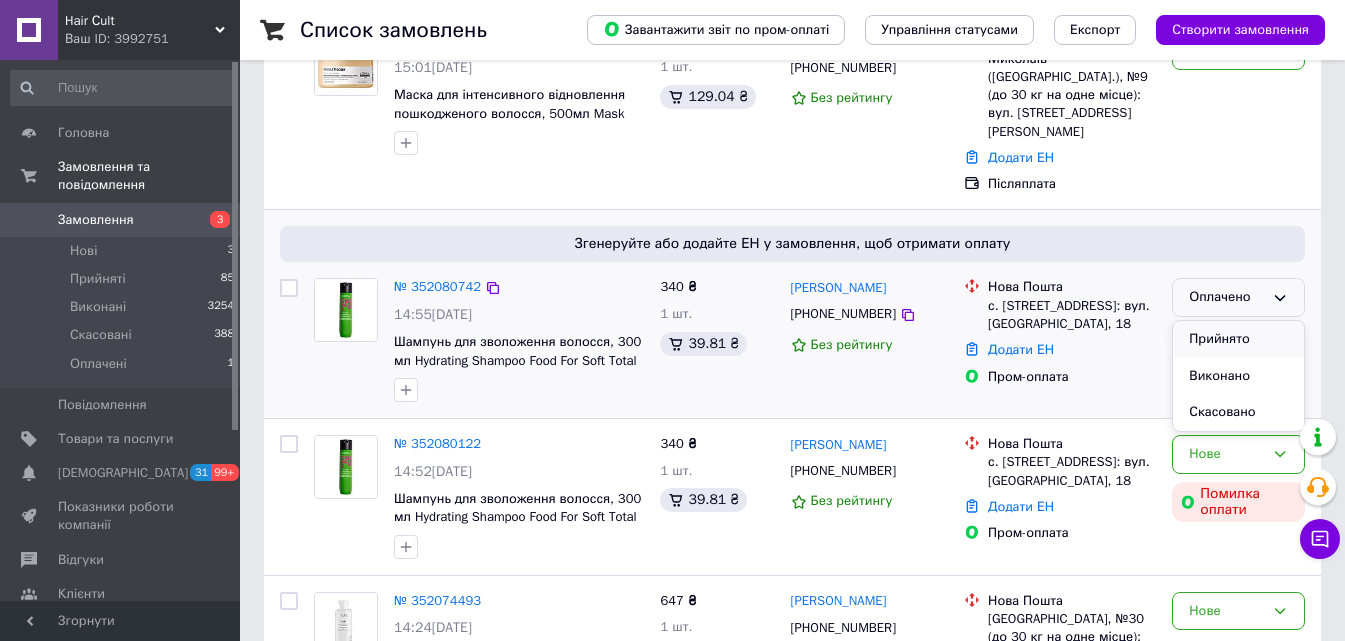 click on "Прийнято" at bounding box center [1238, 339] 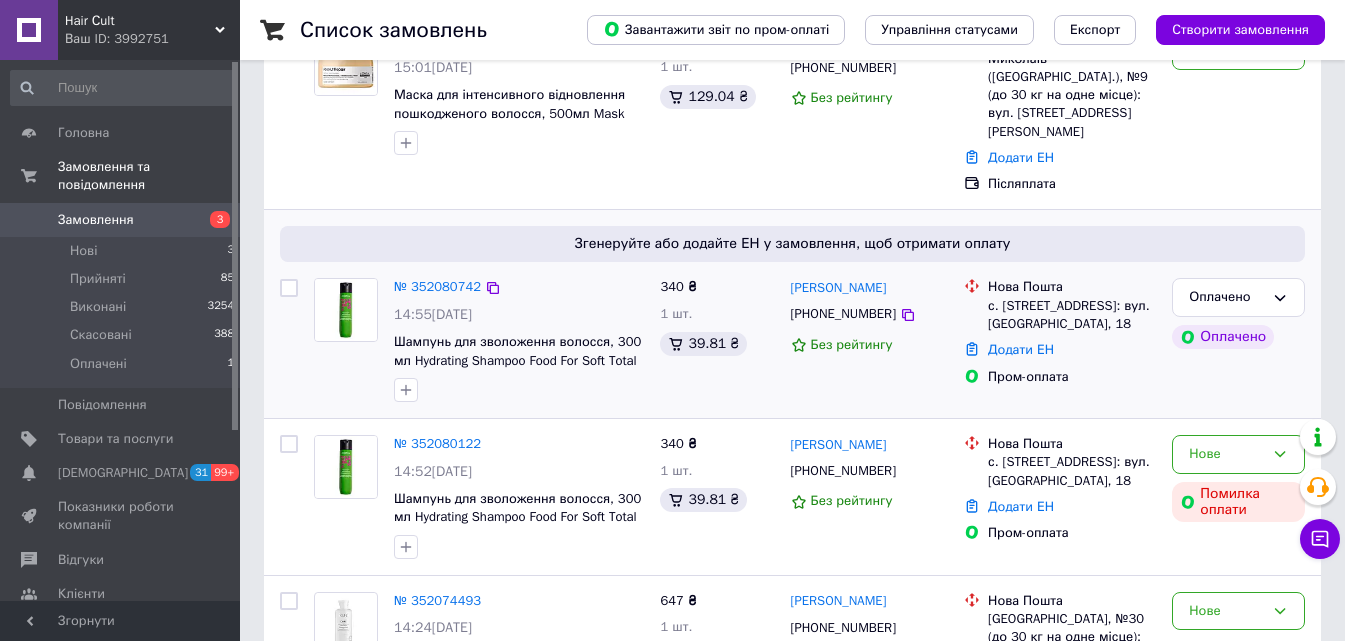 scroll, scrollTop: 300, scrollLeft: 0, axis: vertical 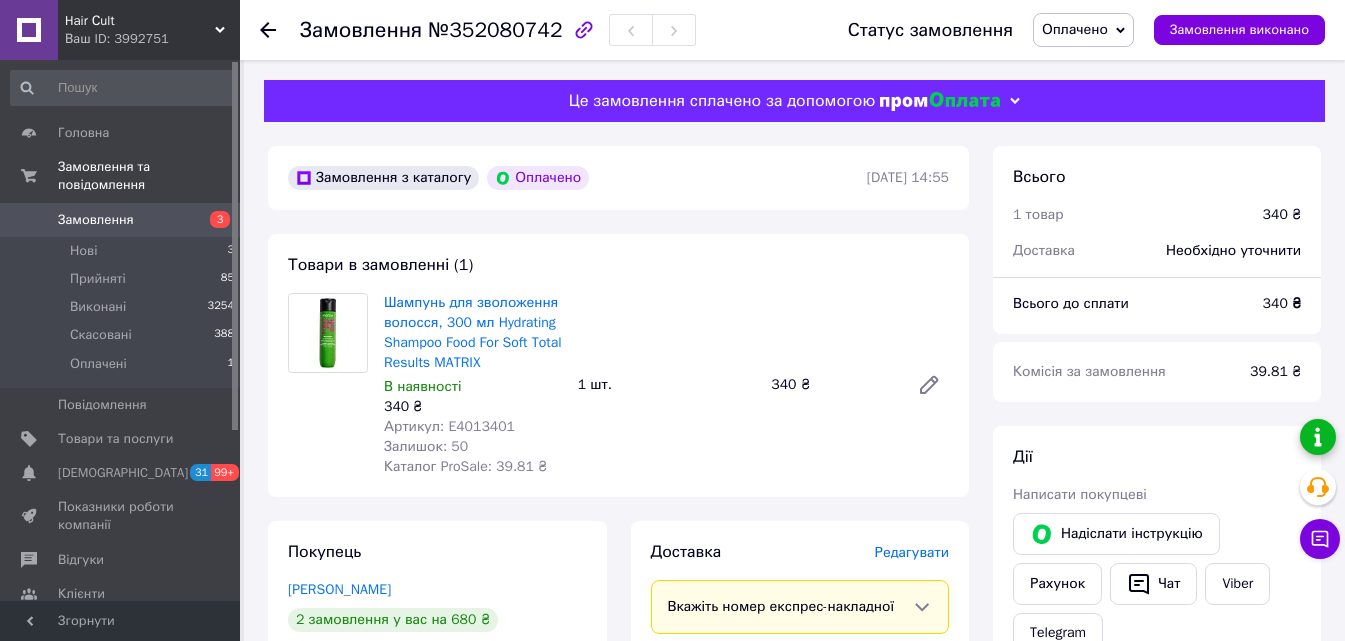 click on "Оплачено" at bounding box center (1075, 29) 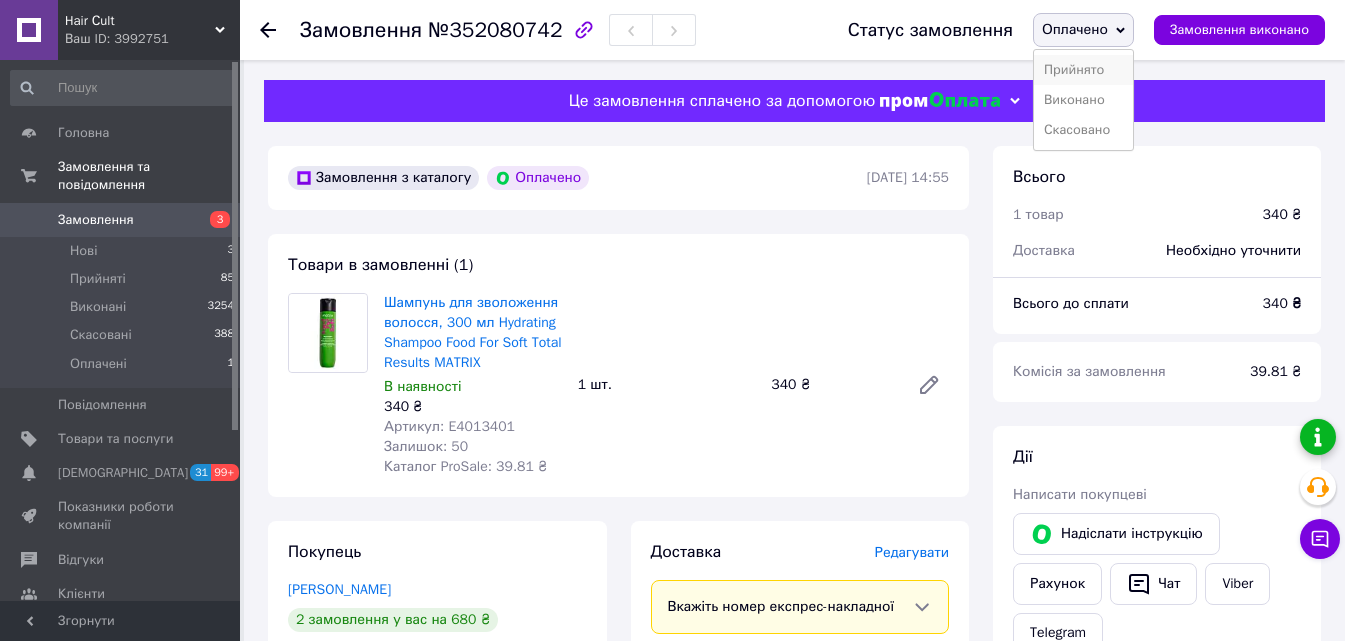 click on "Прийнято" at bounding box center (1083, 70) 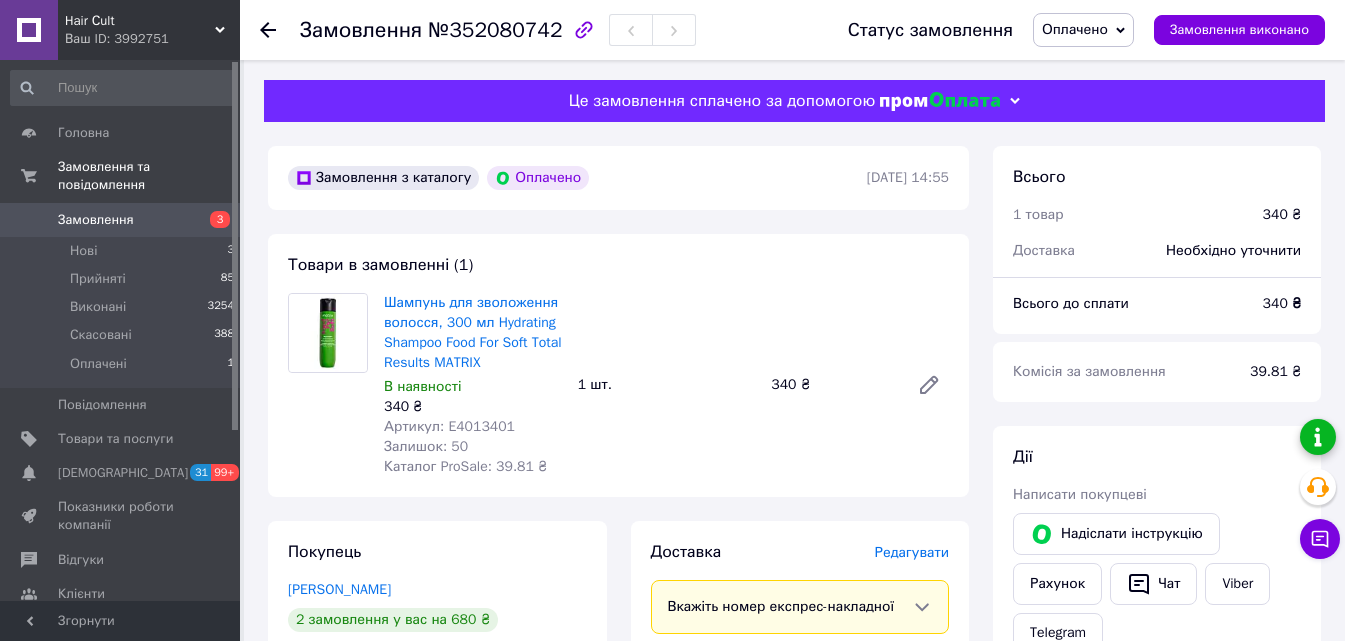 scroll, scrollTop: 400, scrollLeft: 0, axis: vertical 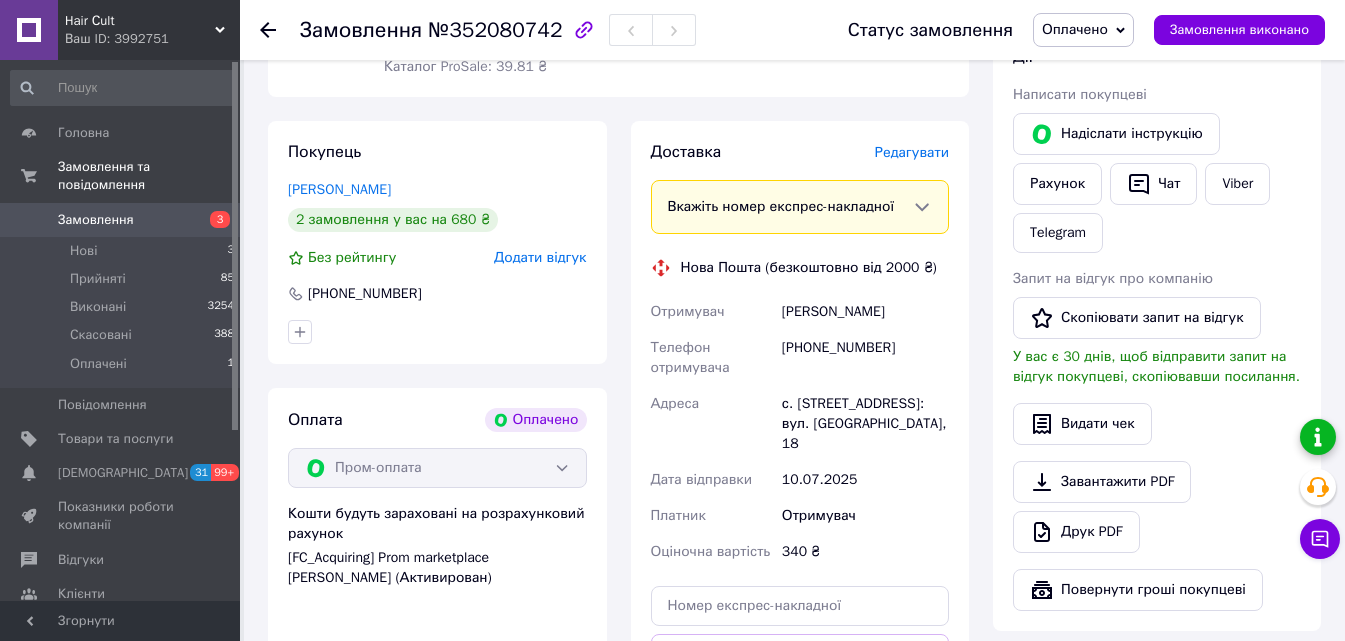 drag, startPoint x: 915, startPoint y: 309, endPoint x: 783, endPoint y: 320, distance: 132.45753 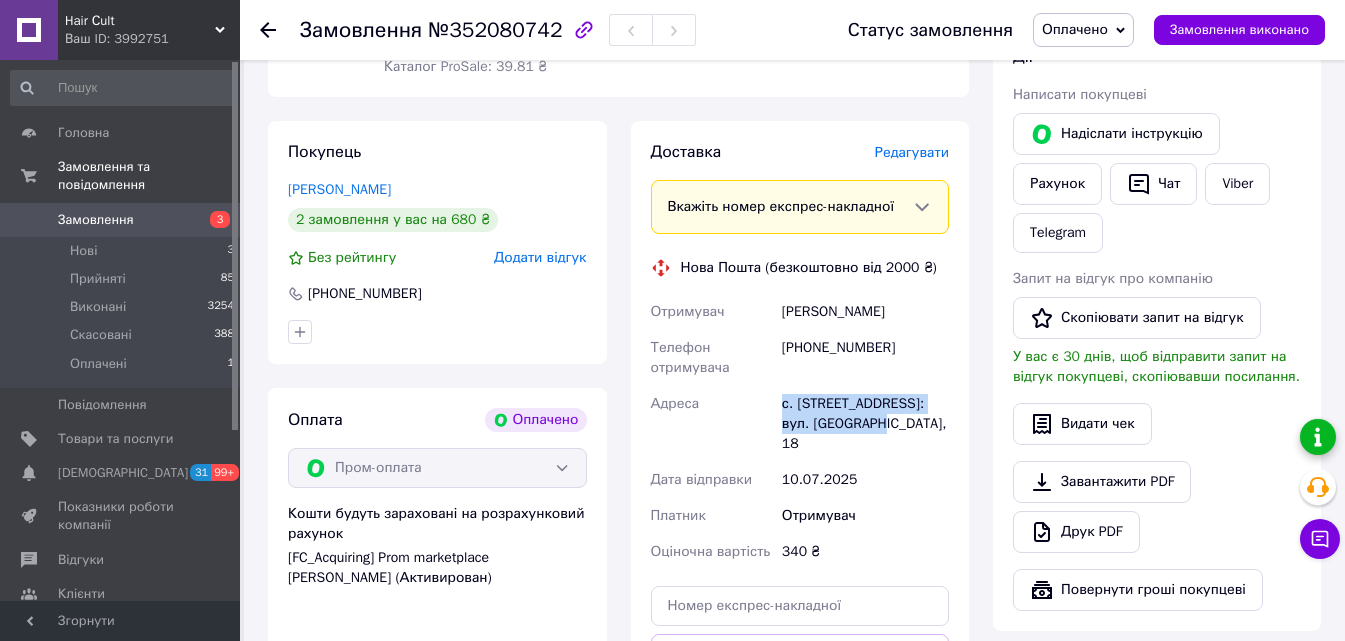 drag, startPoint x: 856, startPoint y: 419, endPoint x: 771, endPoint y: 396, distance: 88.0568 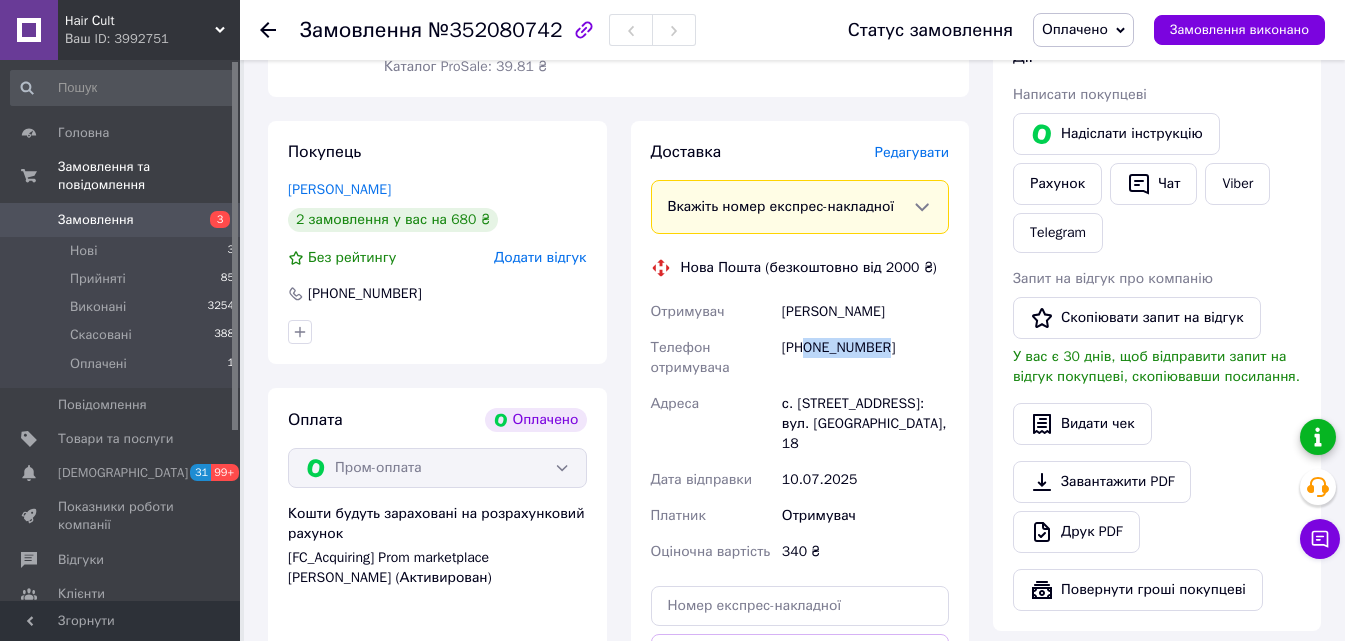 drag, startPoint x: 888, startPoint y: 352, endPoint x: 808, endPoint y: 348, distance: 80.09994 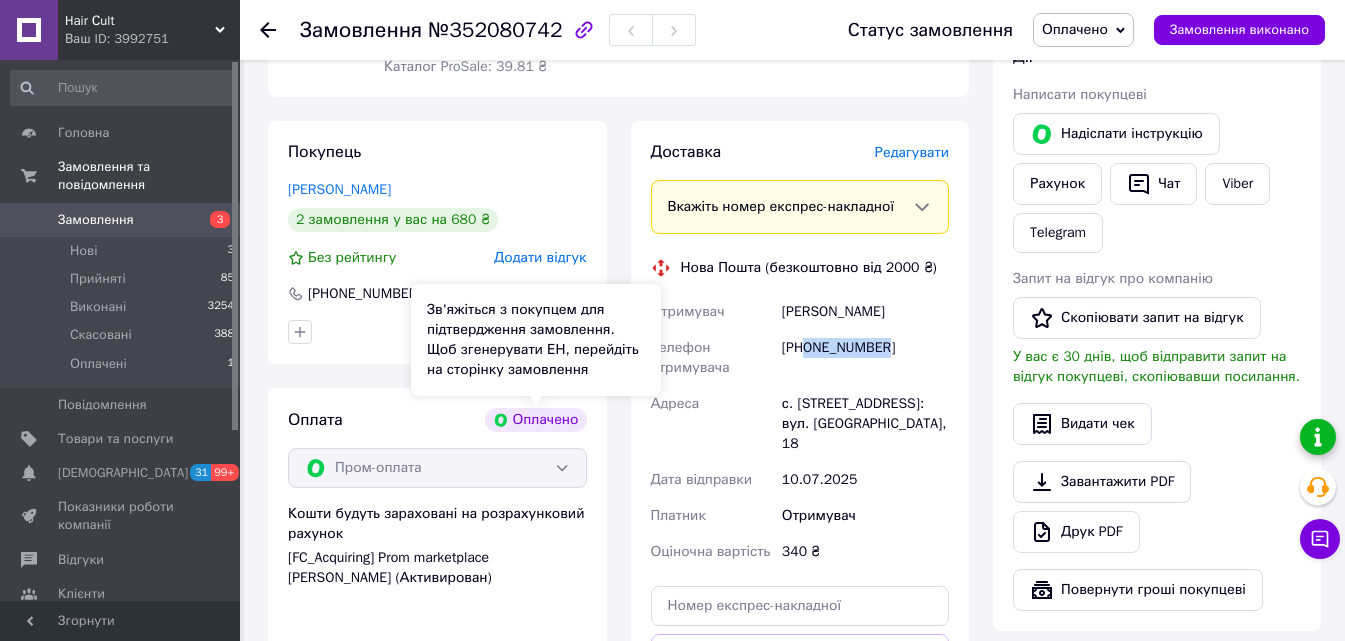 scroll, scrollTop: 100, scrollLeft: 0, axis: vertical 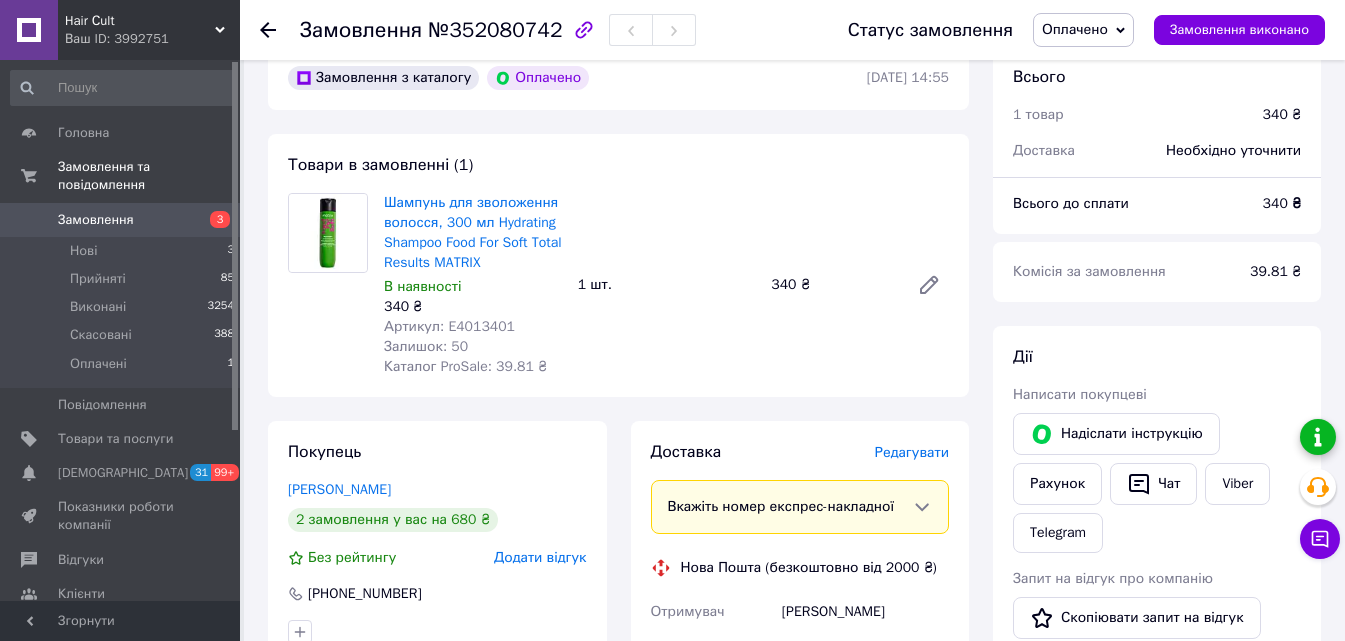 click on "№352080742" at bounding box center (495, 30) 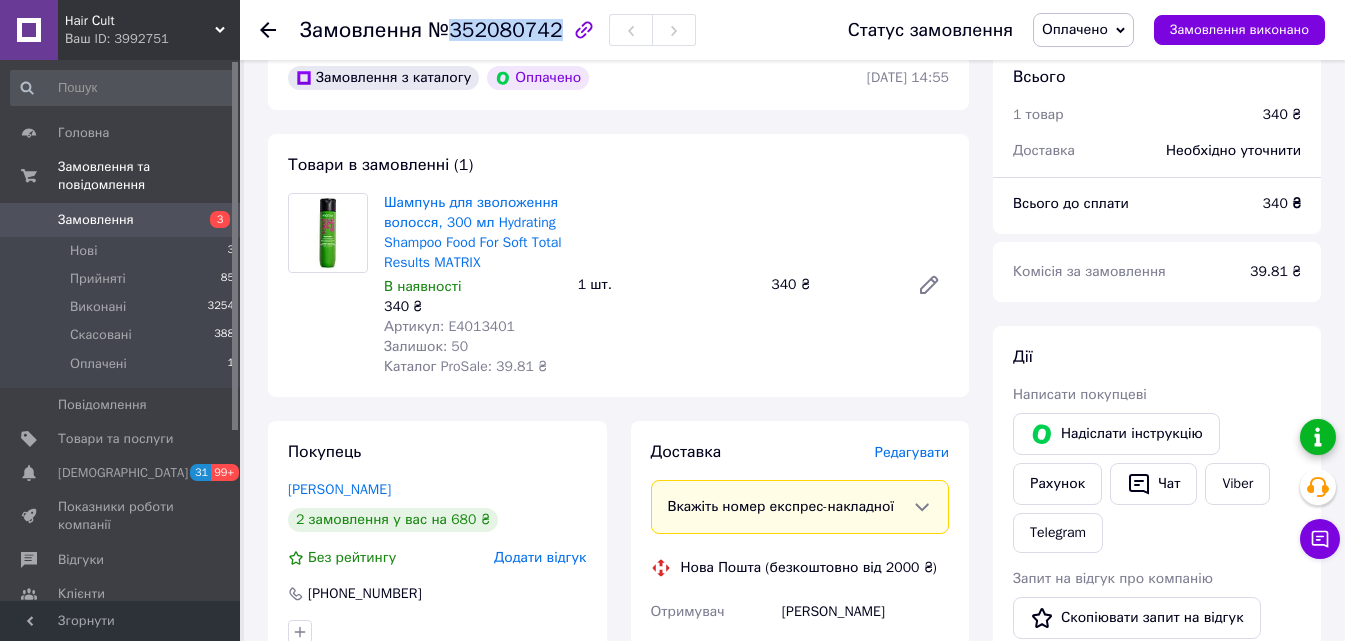 click on "№352080742" at bounding box center [495, 30] 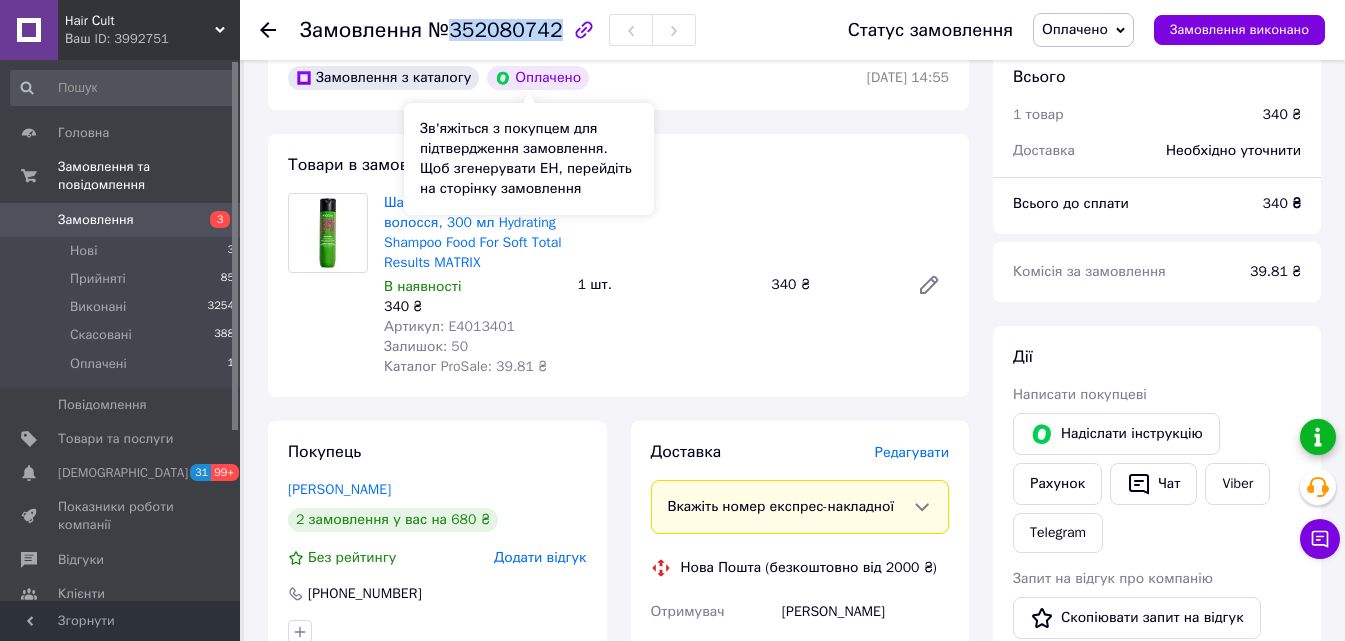copy on "352080742" 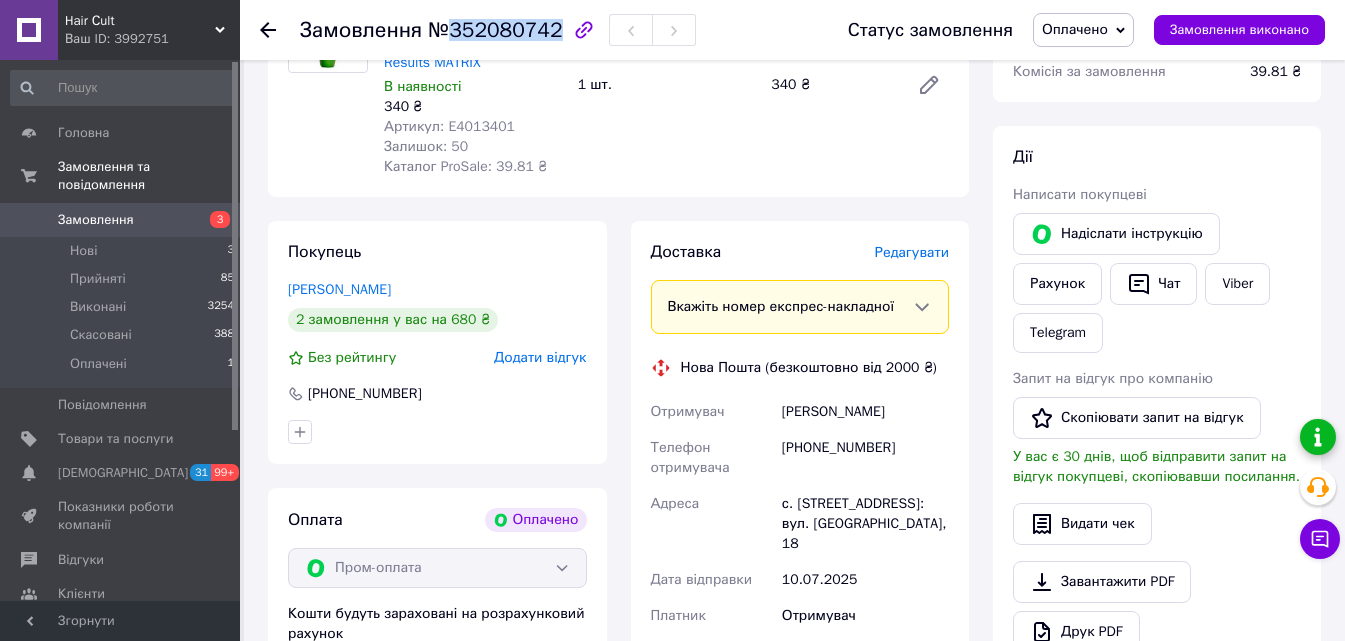 scroll, scrollTop: 400, scrollLeft: 0, axis: vertical 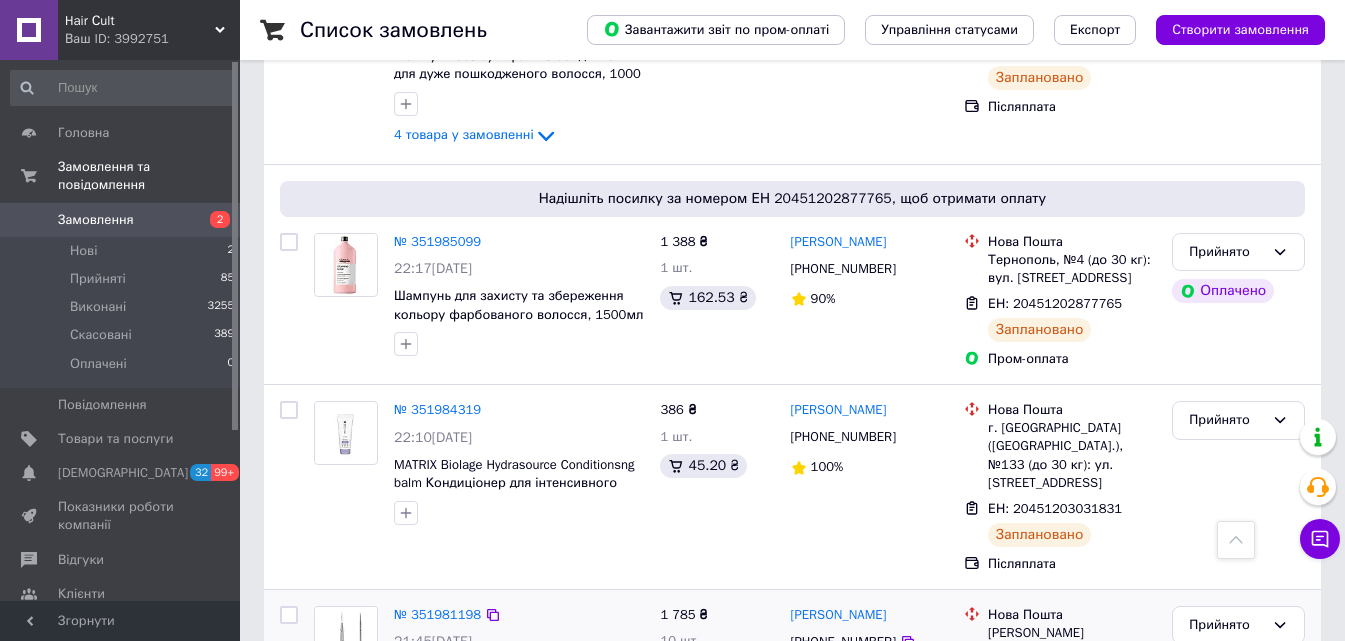 click on "9 товарів у замовленні" at bounding box center [465, 748] 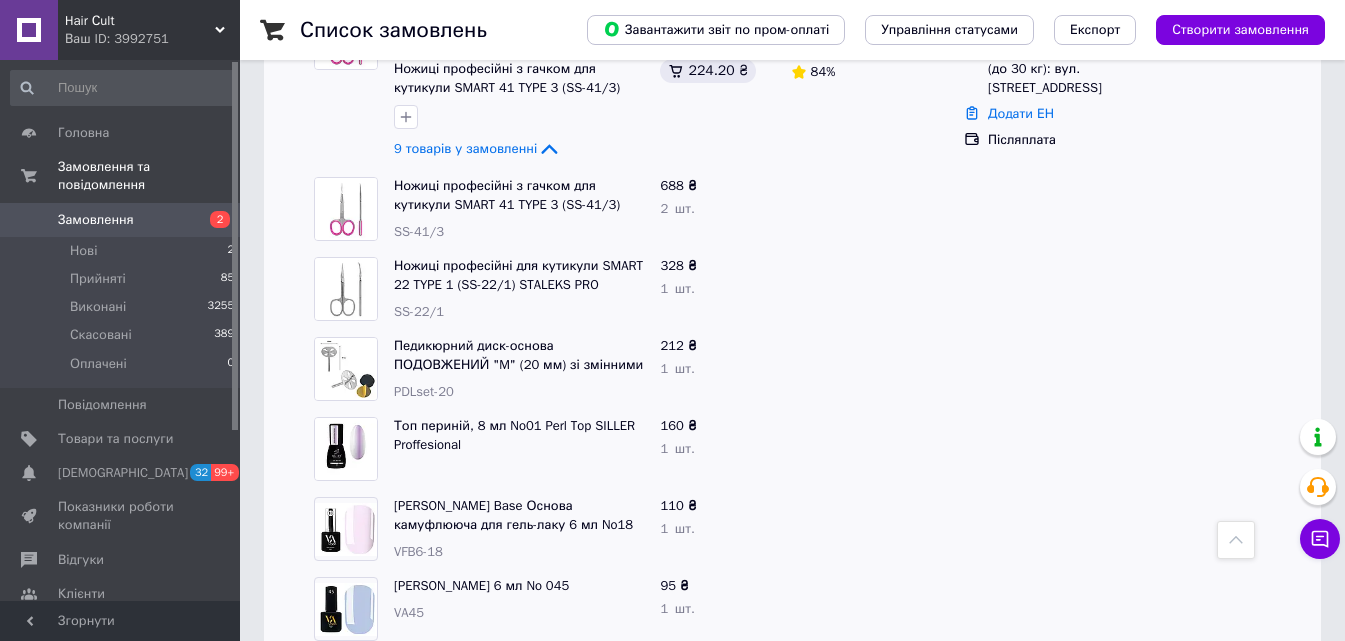 scroll, scrollTop: 4000, scrollLeft: 0, axis: vertical 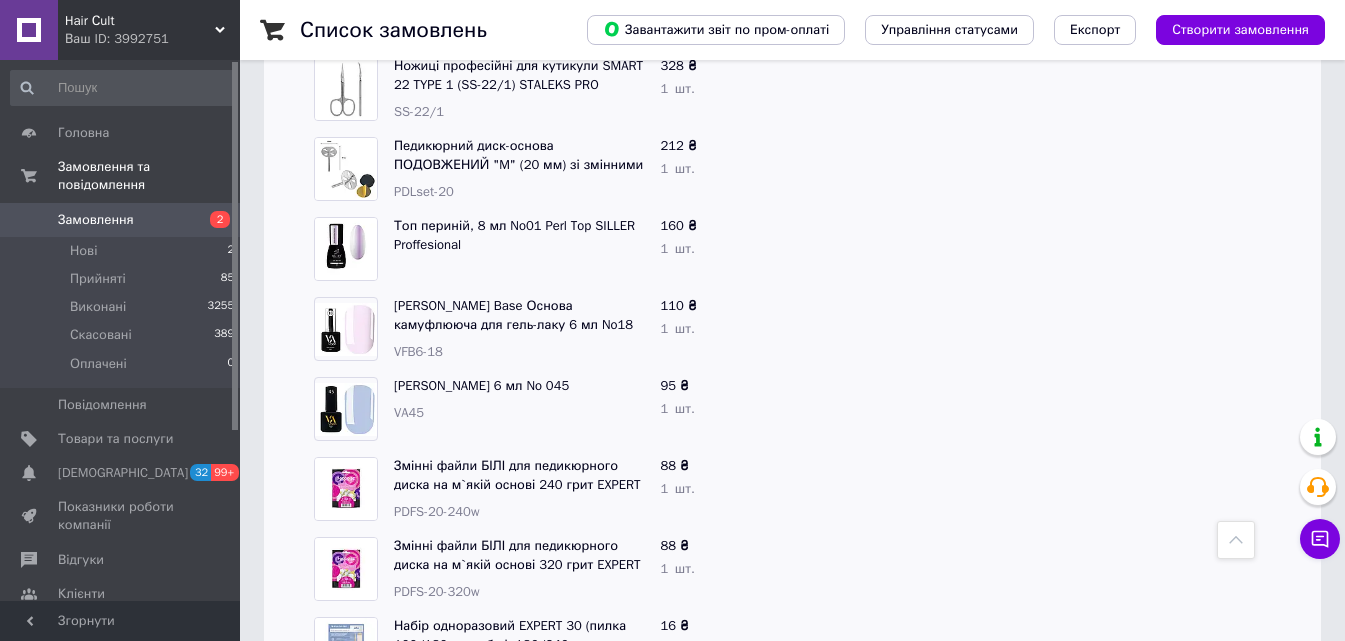 click on "Замовлення" at bounding box center (121, 220) 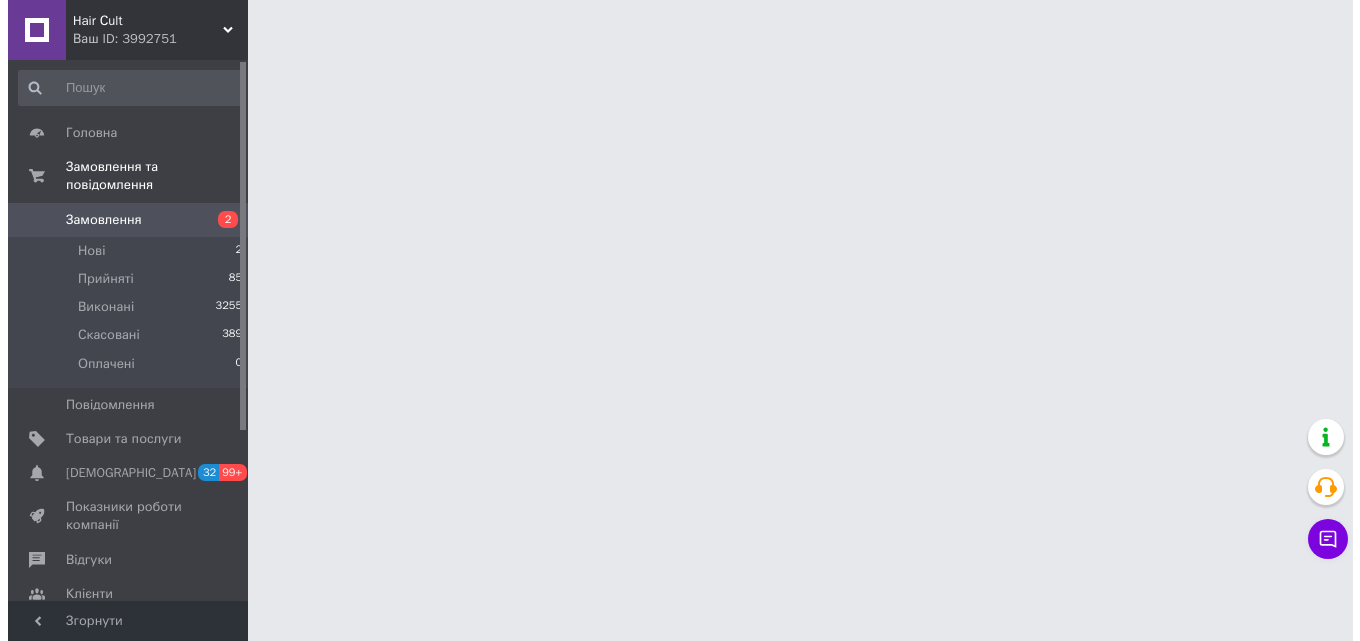 scroll, scrollTop: 0, scrollLeft: 0, axis: both 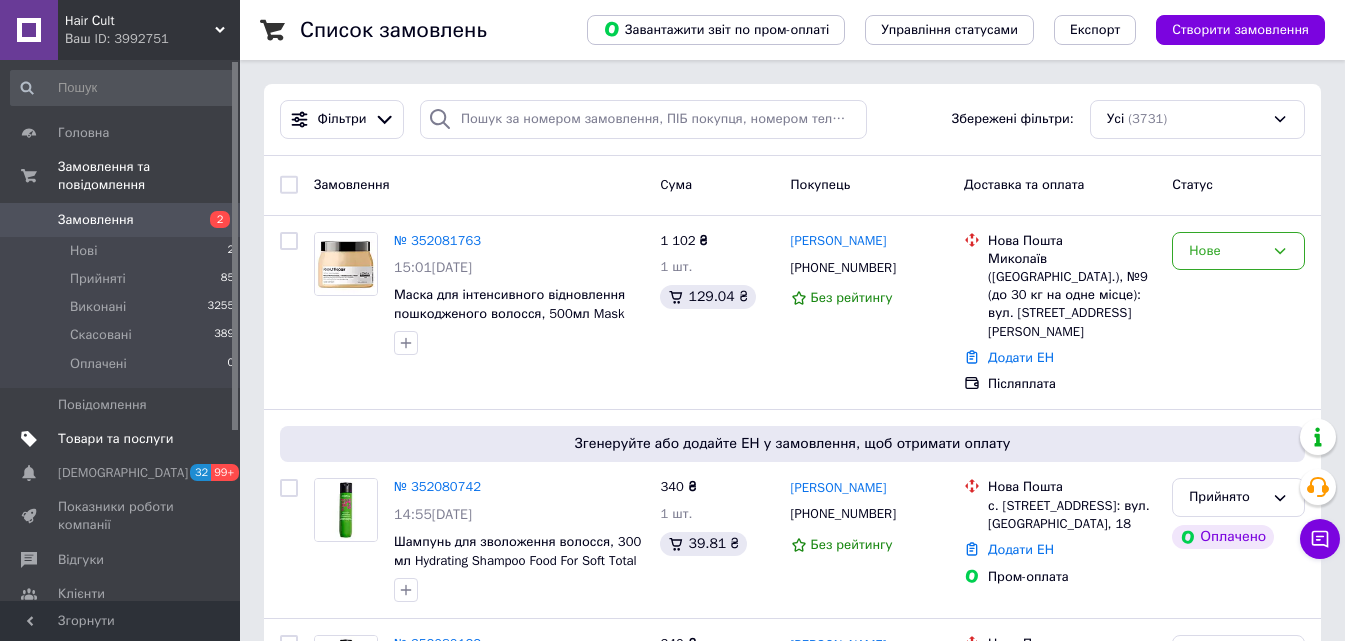 click on "Товари та послуги" at bounding box center (115, 439) 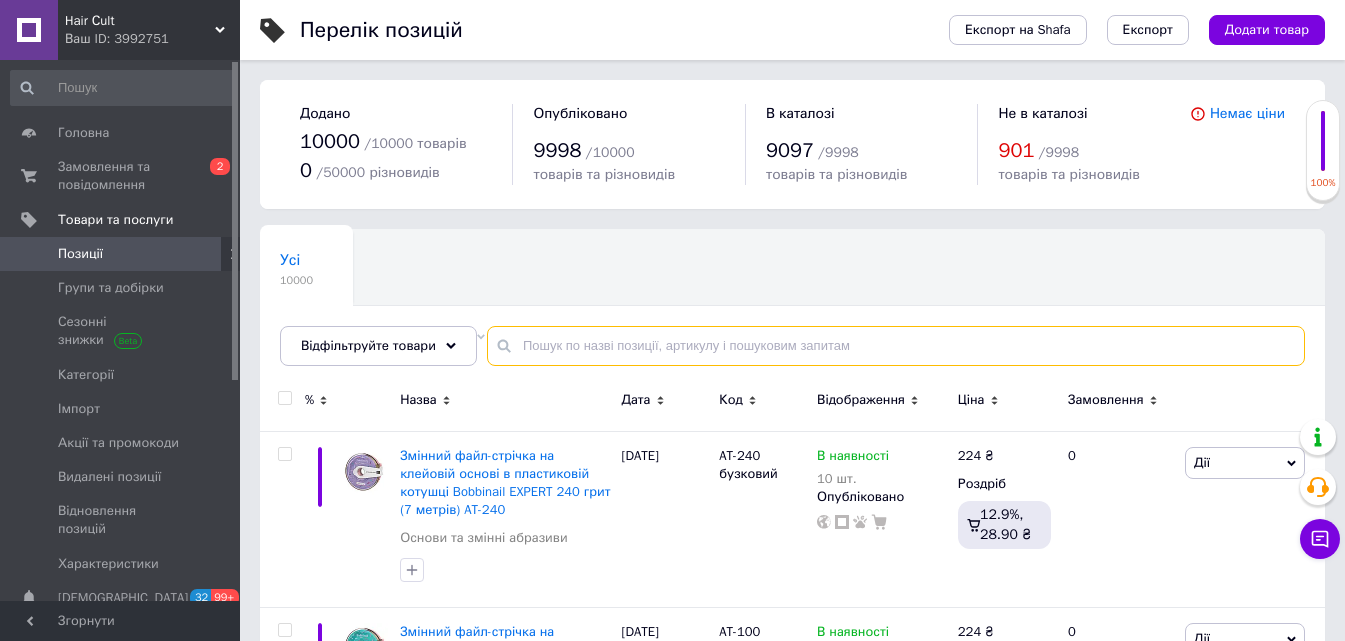 click at bounding box center [896, 346] 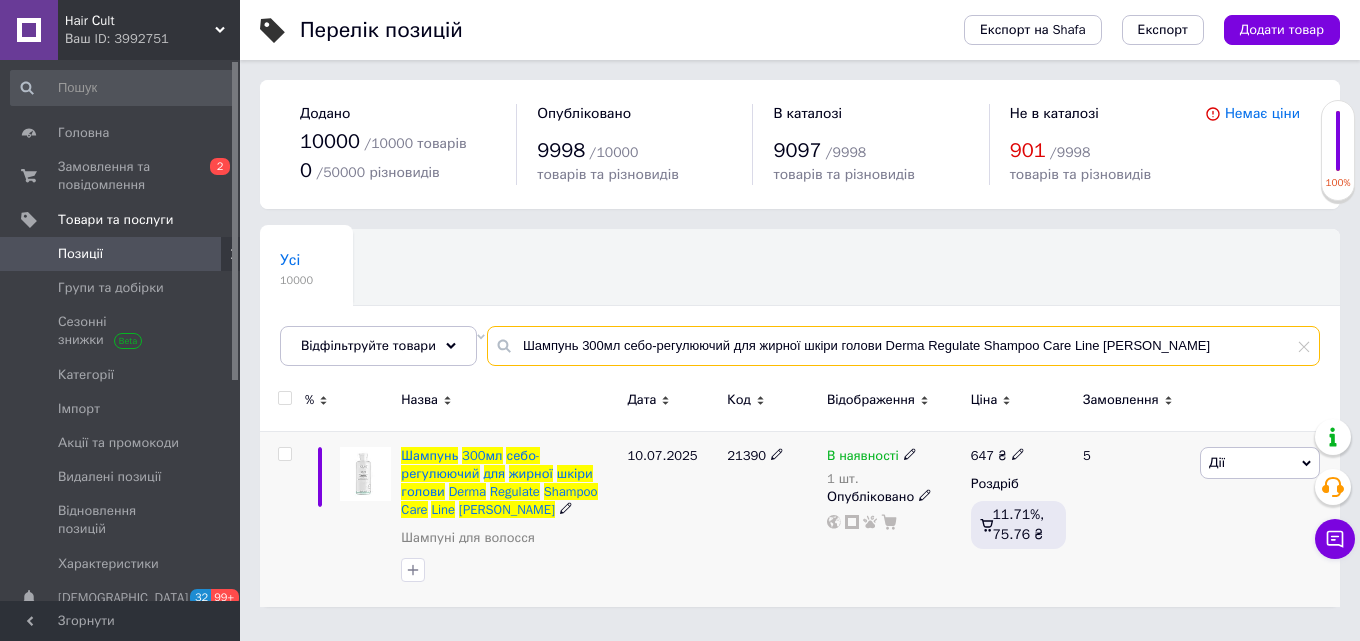 type on "Шампунь 300мл себо-регулюючий для жирної шкіри голови Derma Regulate Shampoo Care Line KEUNE" 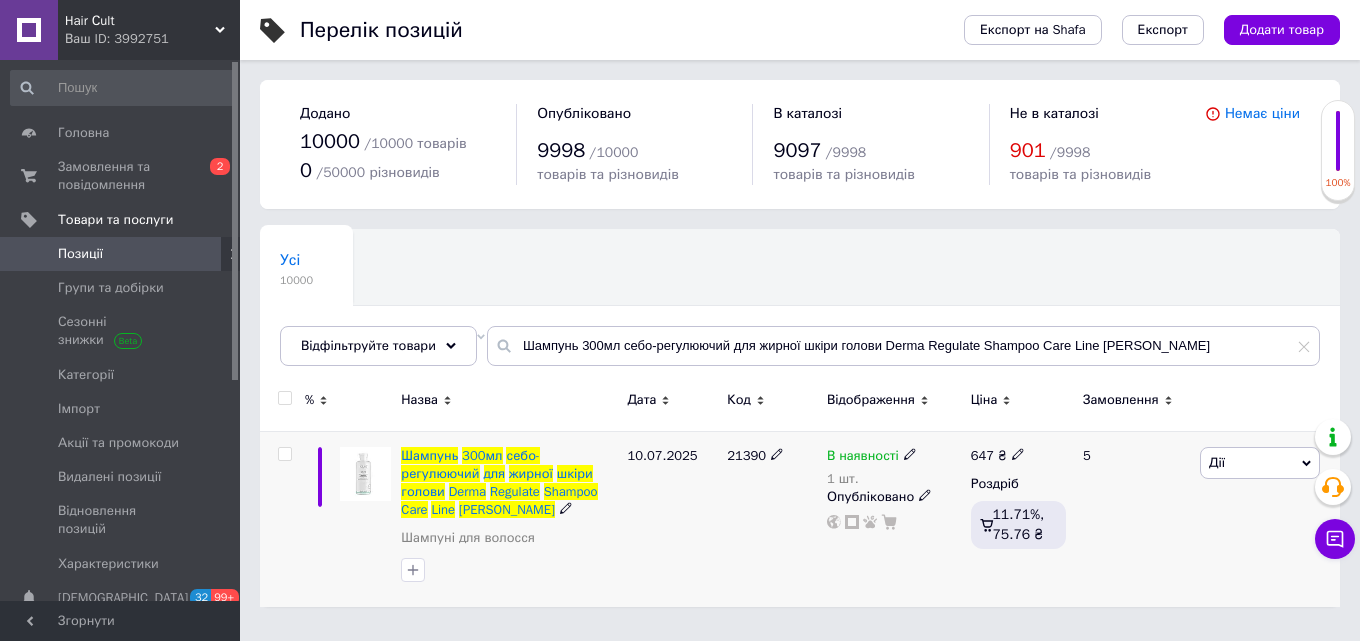 click 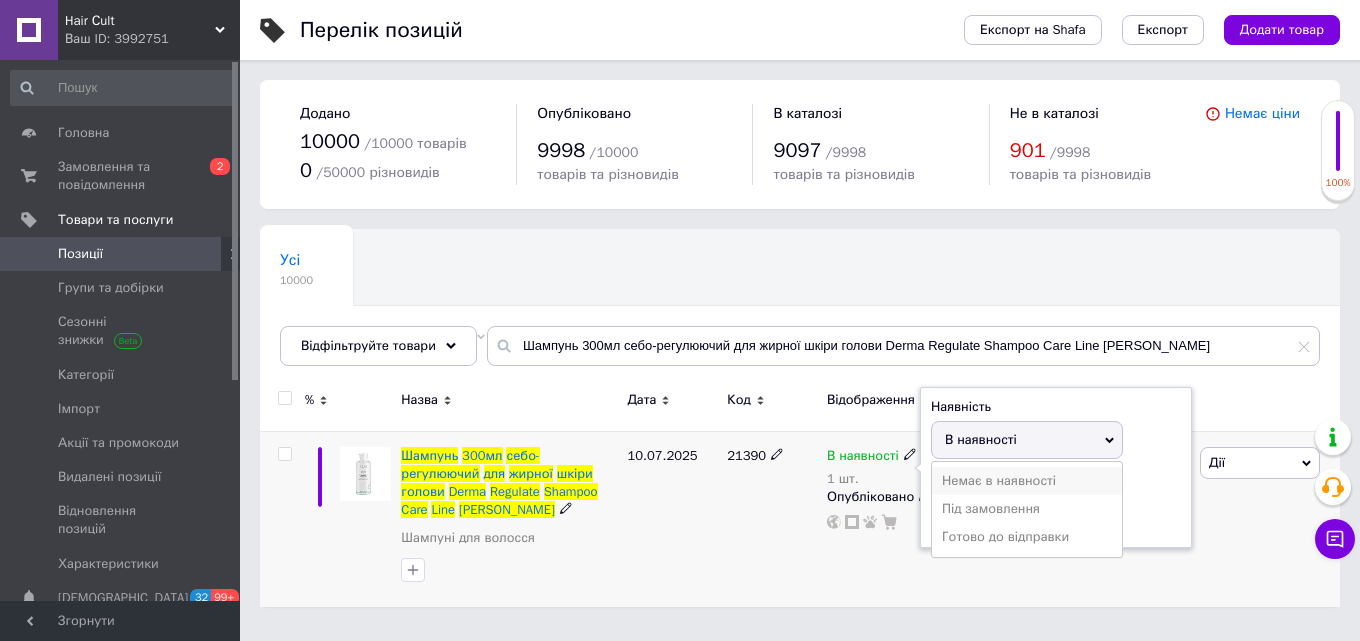 click on "Немає в наявності" at bounding box center (1027, 481) 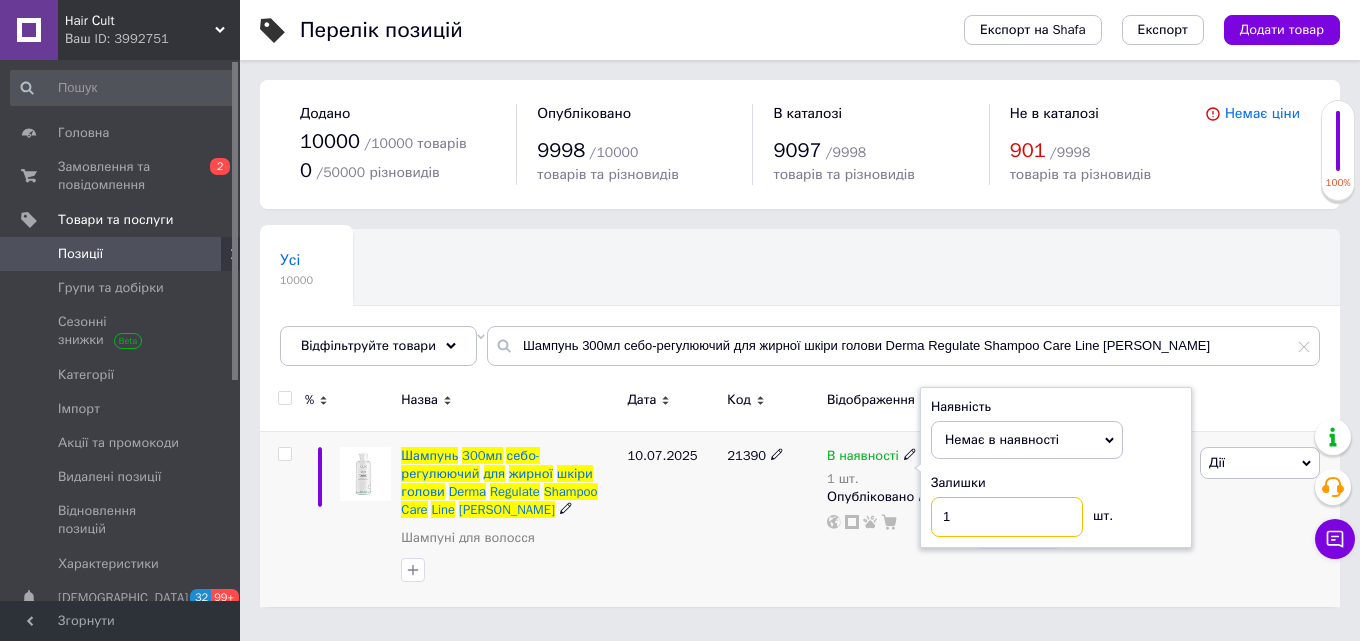 drag, startPoint x: 981, startPoint y: 514, endPoint x: 896, endPoint y: 513, distance: 85.00588 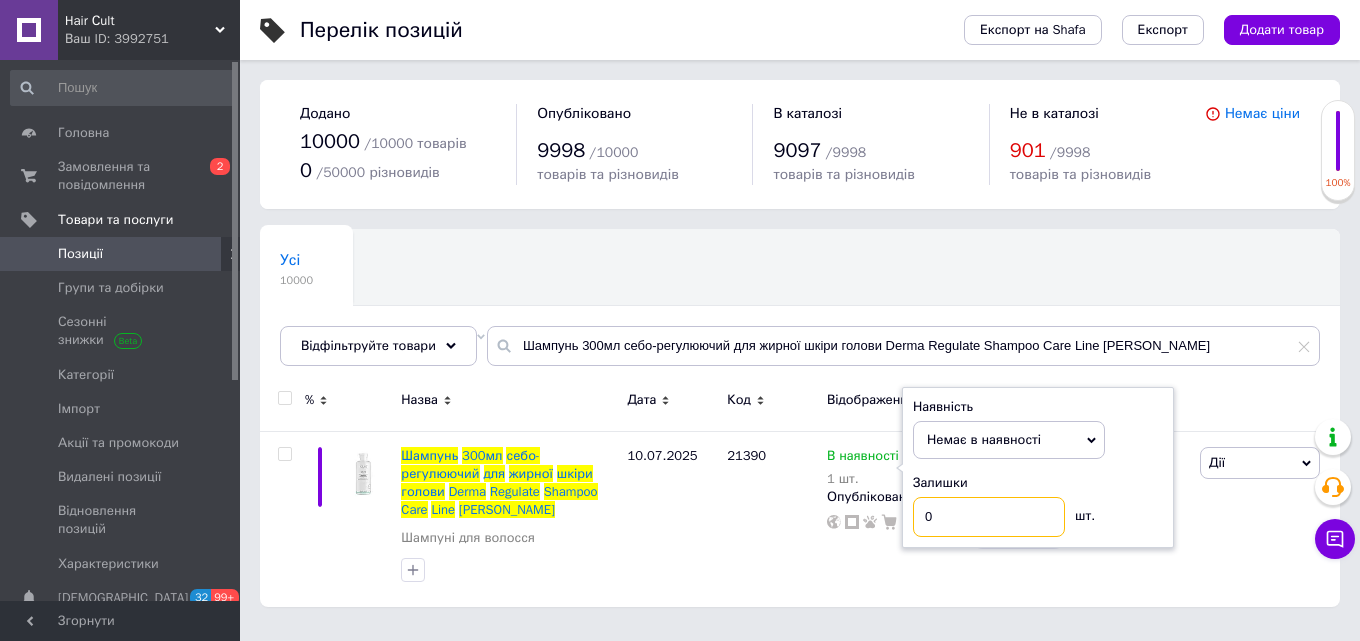 type on "0" 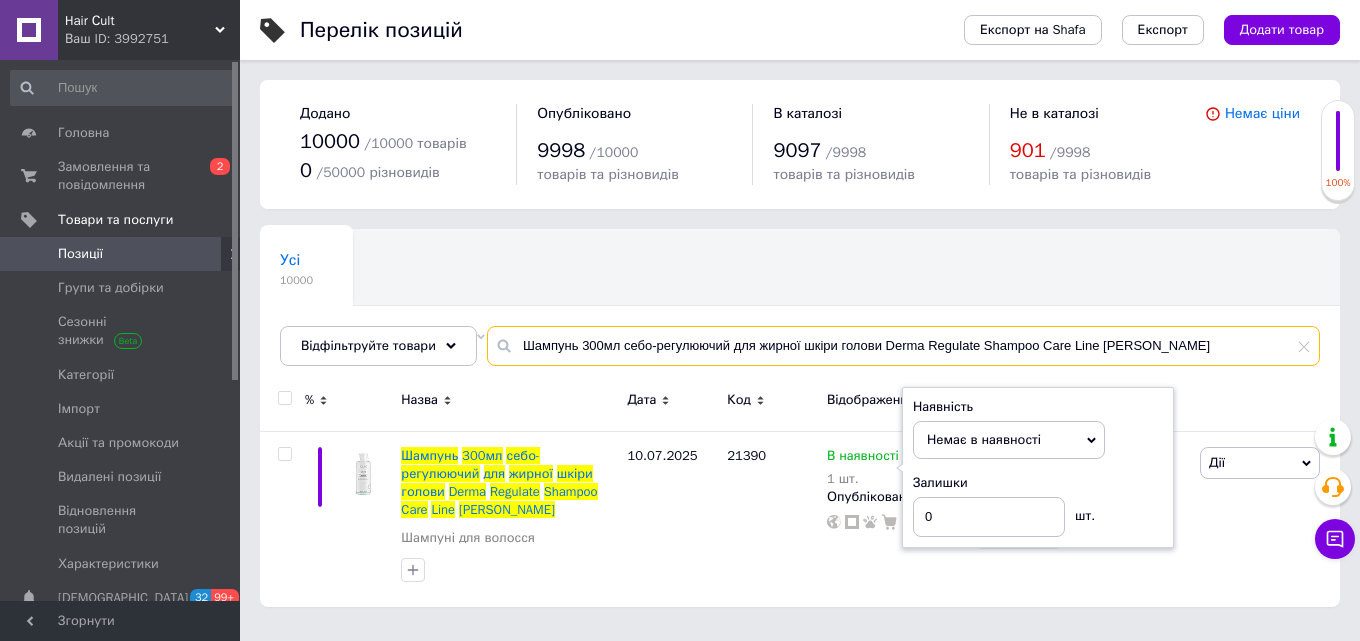 click on "Шампунь 300мл себо-регулюючий для жирної шкіри голови Derma Regulate Shampoo Care Line KEUNE" at bounding box center [903, 346] 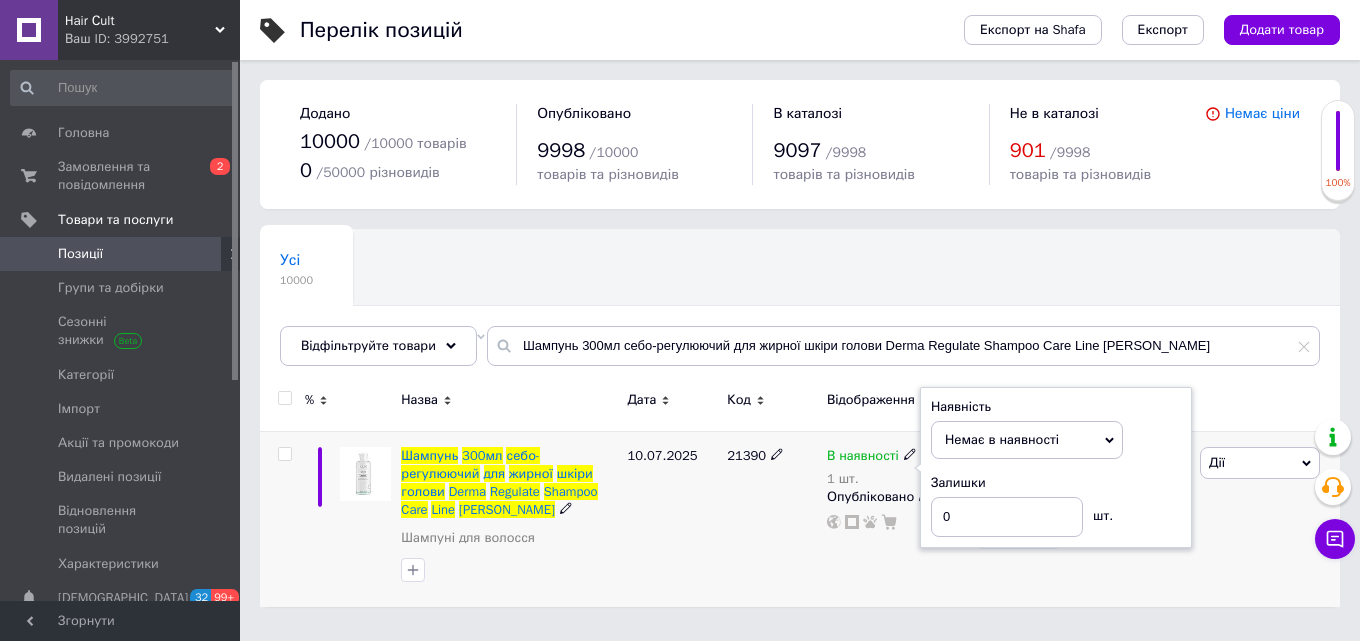 click on "10.07.2025" at bounding box center (672, 518) 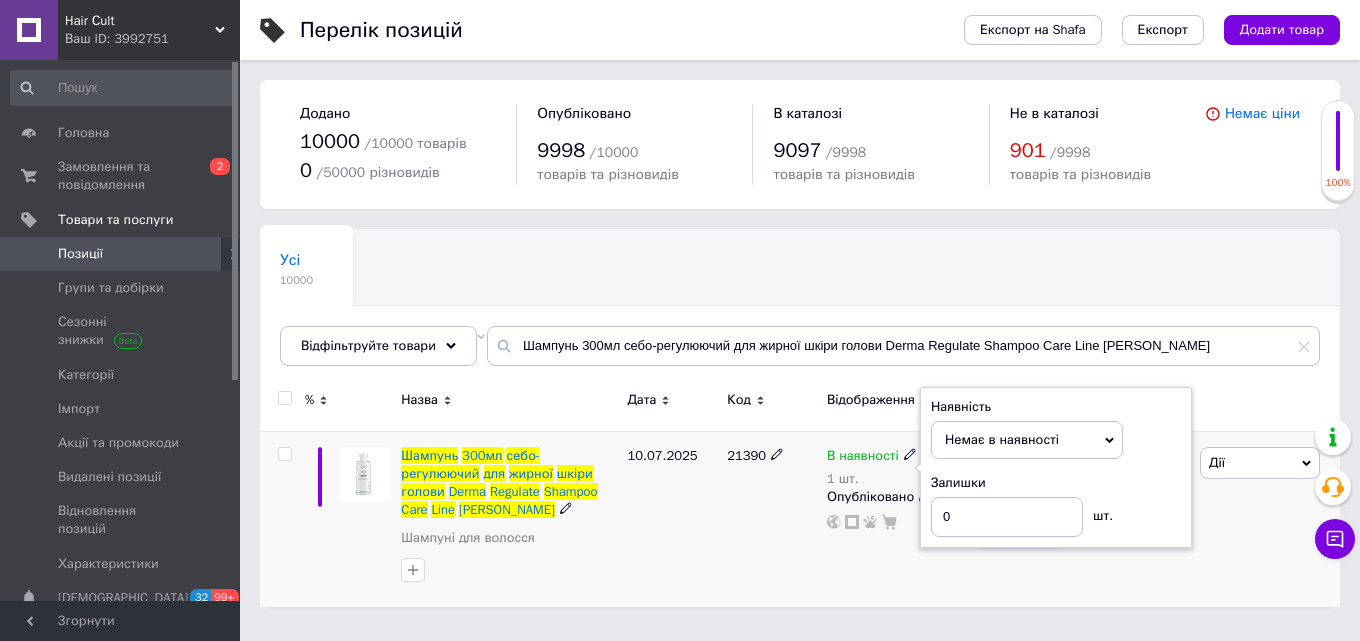 click on "647   ₴ Роздріб 11.71%, 75.76 ₴" at bounding box center [1018, 518] 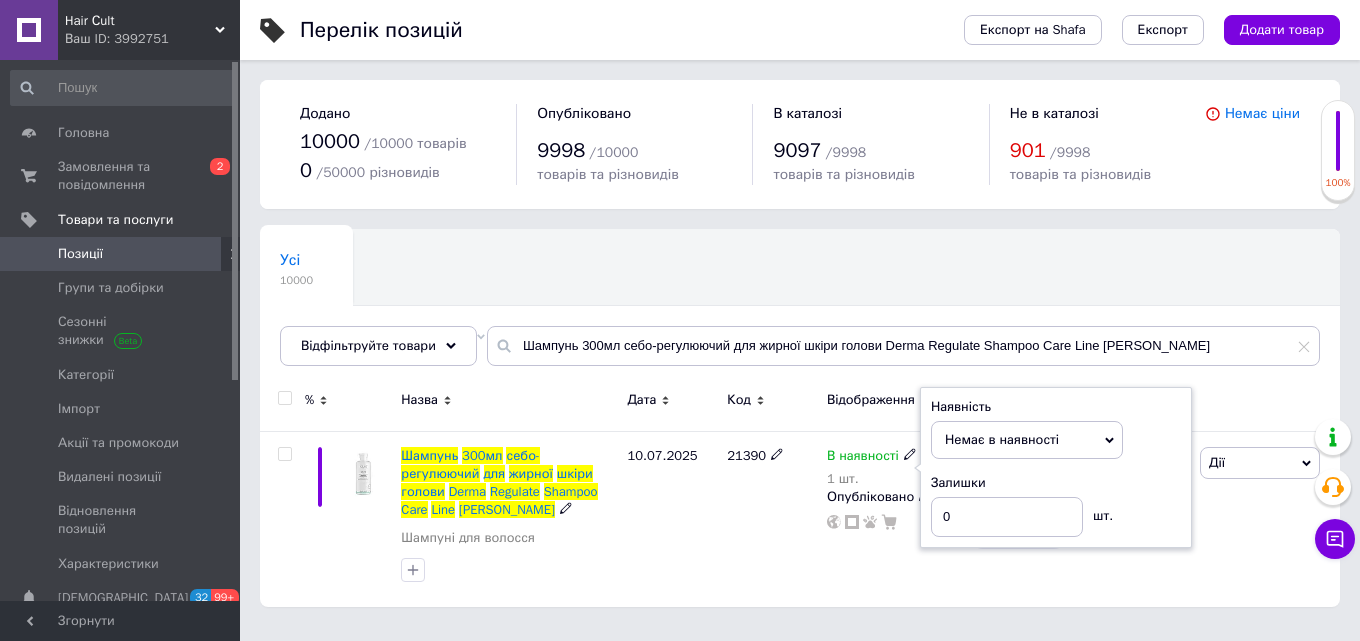 click on "Немає в наявності" at bounding box center (1027, 440) 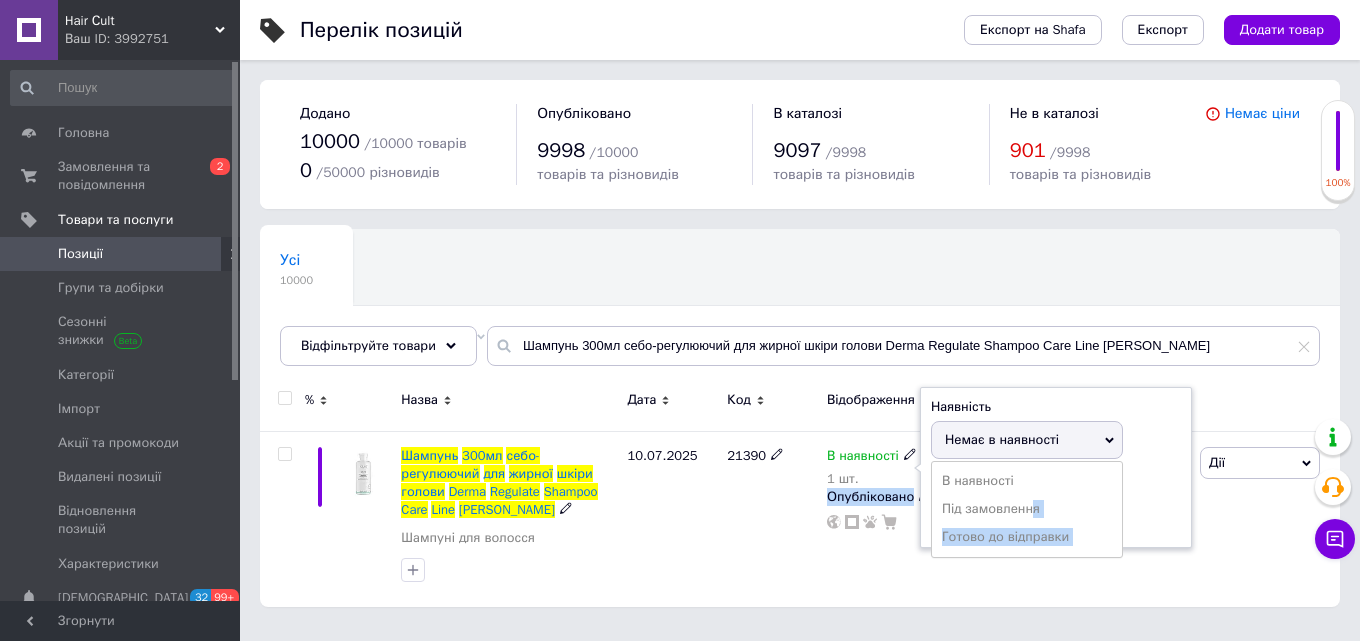 drag, startPoint x: 1031, startPoint y: 512, endPoint x: 1042, endPoint y: 567, distance: 56.089214 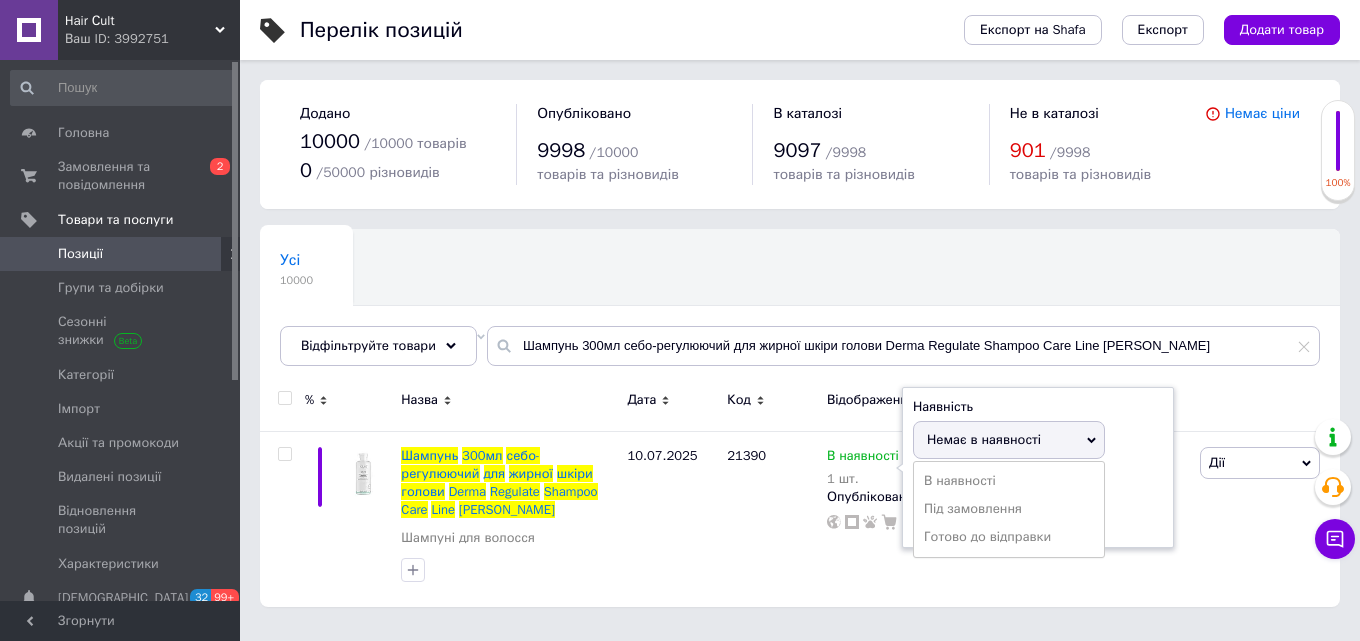 click on "Перелік позицій Експорт на Shafa Експорт Додати товар Додано 10000   / 10000   товарів 0   / 50000   різновидів Опубліковано 9998   / 10000 товарів та різновидів В каталозі 9097   / 9998 товарів та різновидів Не в каталозі 901   / 9998 товарів та різновидів Немає ціни Усі 10000 Не відображаються в ка... 901 Видалити Редагувати Ok Відфільтровано...  Зберегти Нічого не знайдено Можливо, помилка у слові  або немає відповідностей за вашим запитом. Усі 10000 Не відображаються в ка... 901 Відфільтруйте товари Шампунь 300мл себо-регулюючий для жирної шкіри голови Derma Regulate Shampoo Care Line KEUNE % Назва Дата Код Ціна" at bounding box center [800, 313] 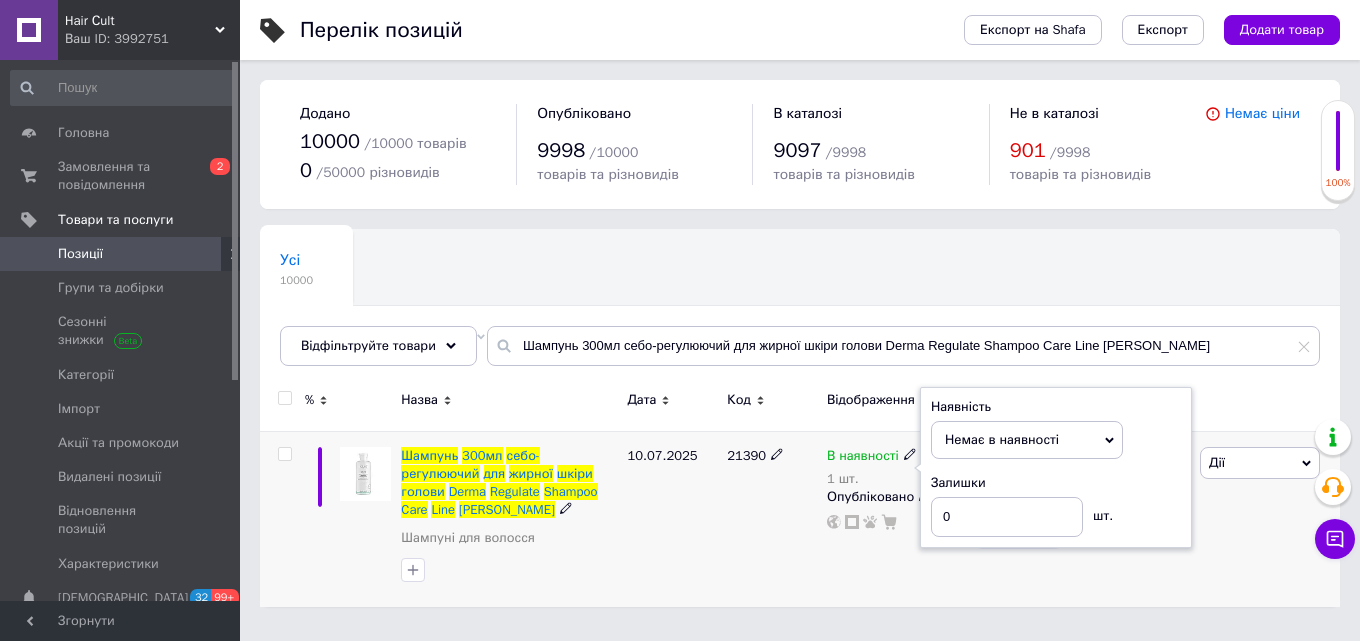 click on "Наявність Немає в наявності В наявності Під замовлення Готово до відправки Залишки 0 шт." at bounding box center [1056, 468] 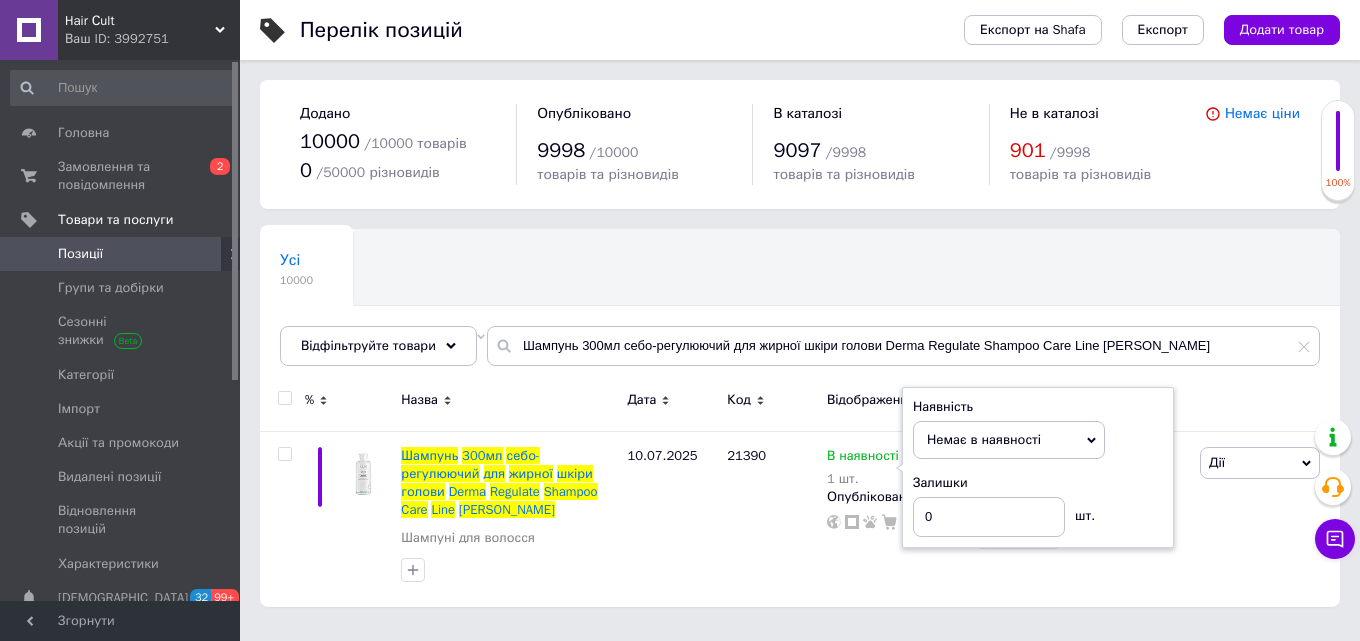 click at bounding box center [1267, 403] 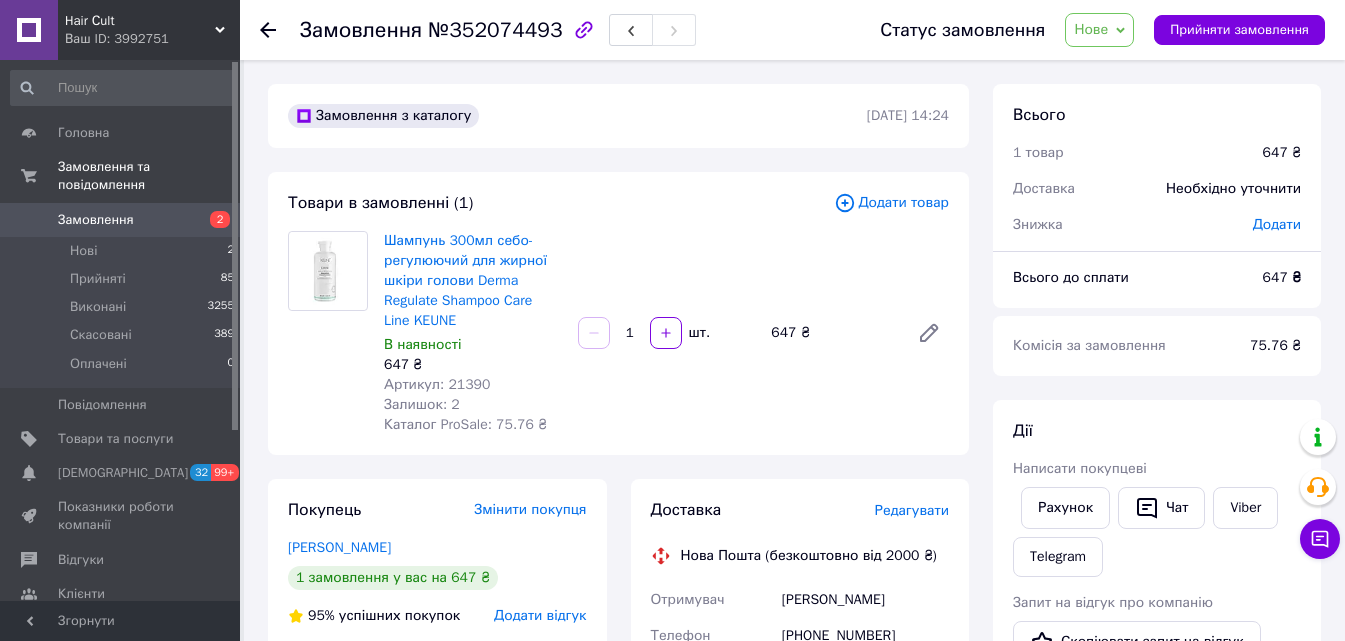 scroll, scrollTop: 200, scrollLeft: 0, axis: vertical 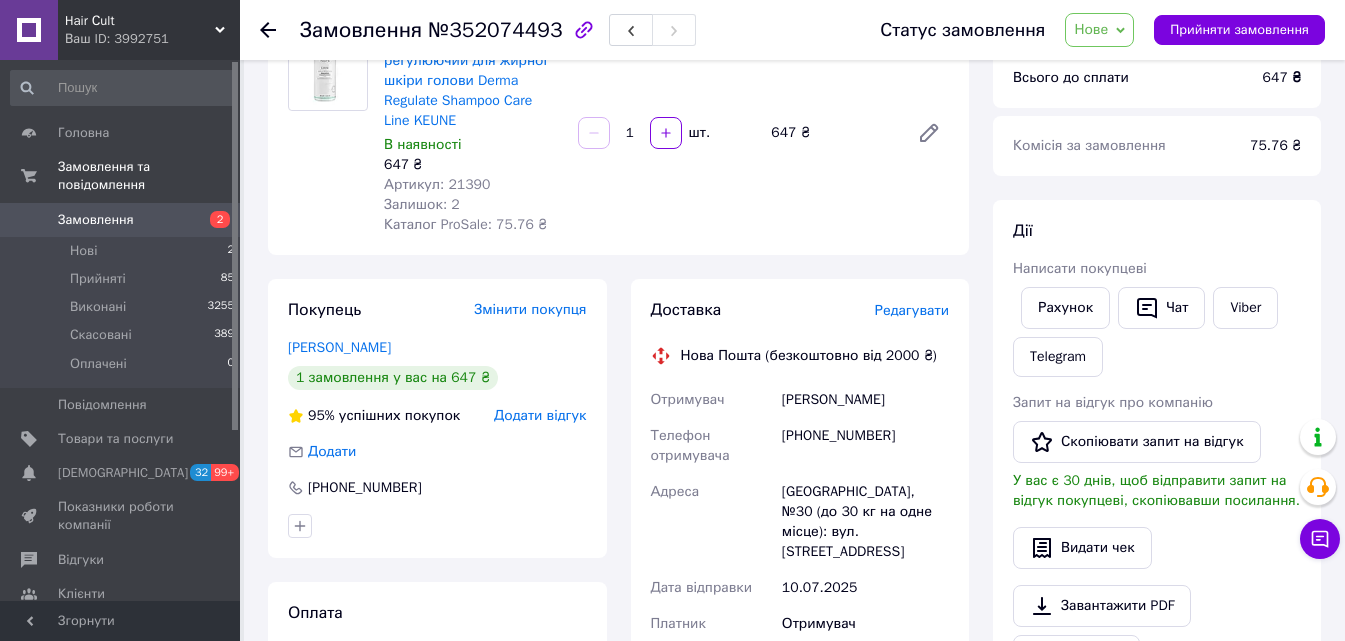 drag, startPoint x: 905, startPoint y: 407, endPoint x: 785, endPoint y: 400, distance: 120.203995 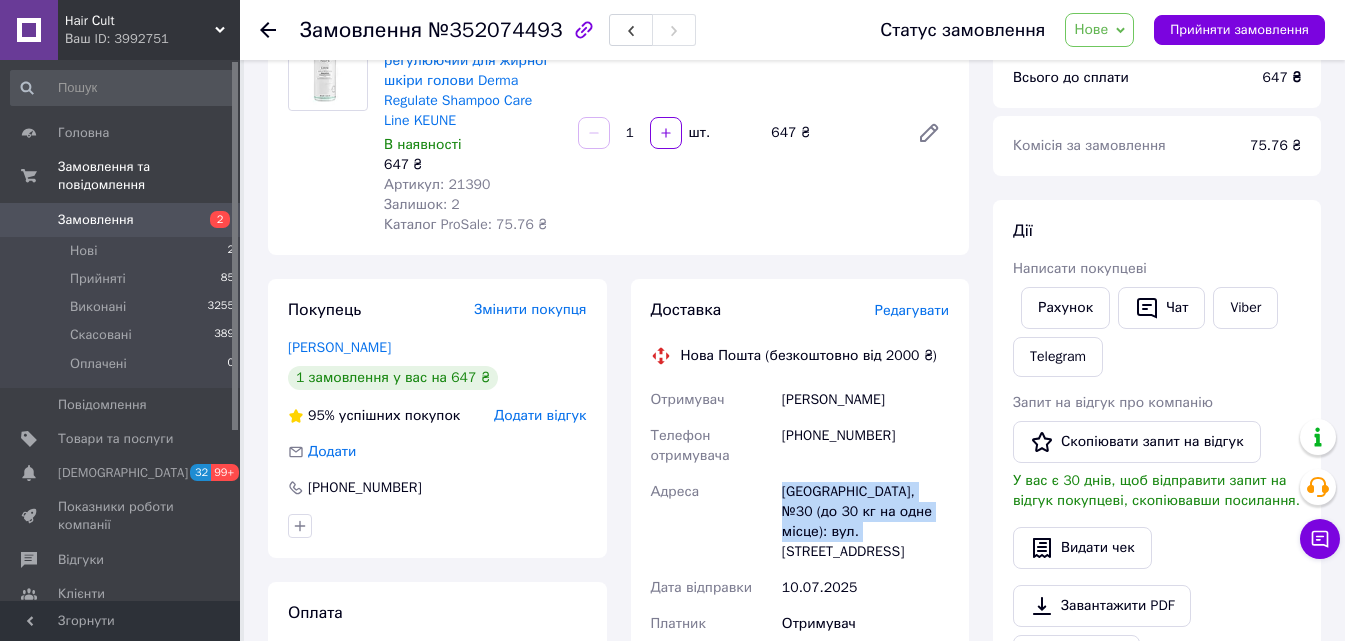 drag, startPoint x: 841, startPoint y: 520, endPoint x: 774, endPoint y: 487, distance: 74.68601 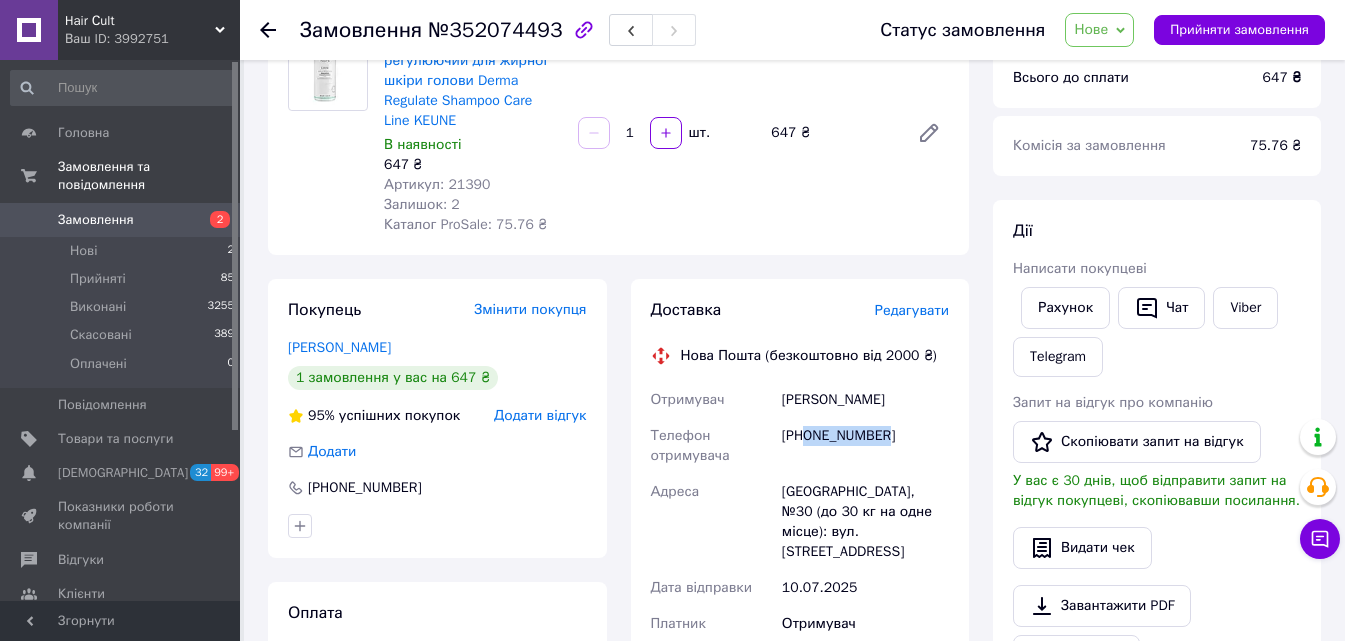 drag, startPoint x: 876, startPoint y: 436, endPoint x: 806, endPoint y: 436, distance: 70 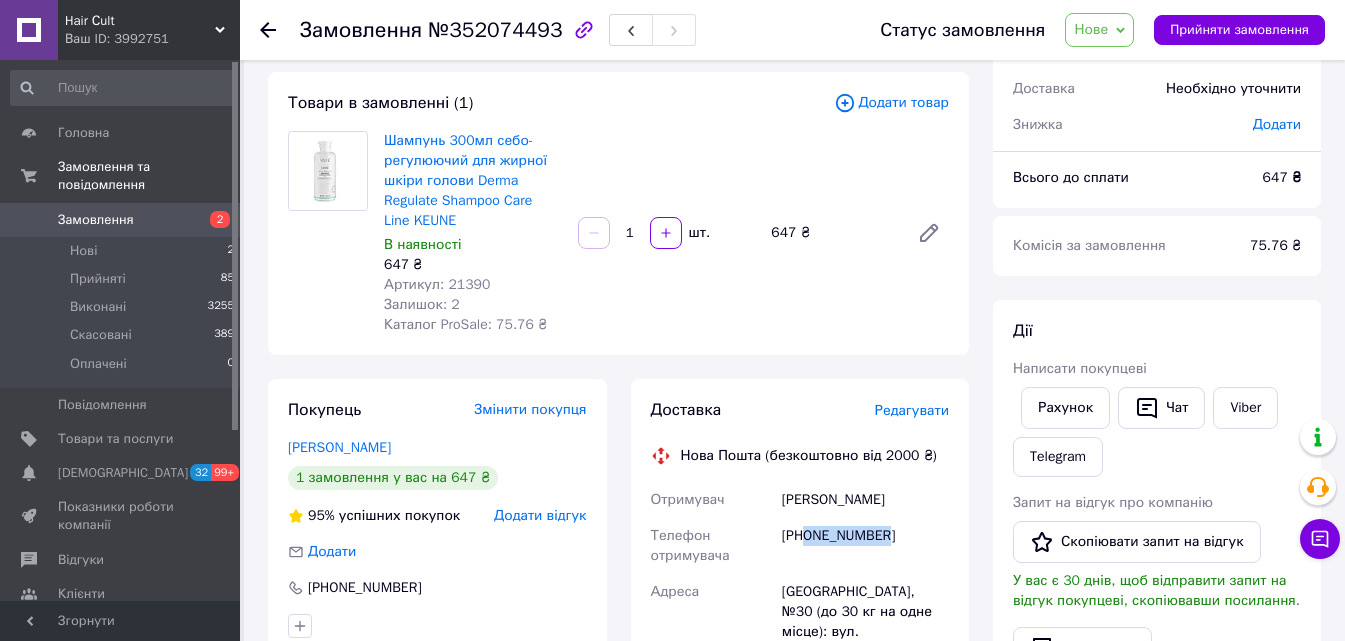 scroll, scrollTop: 0, scrollLeft: 0, axis: both 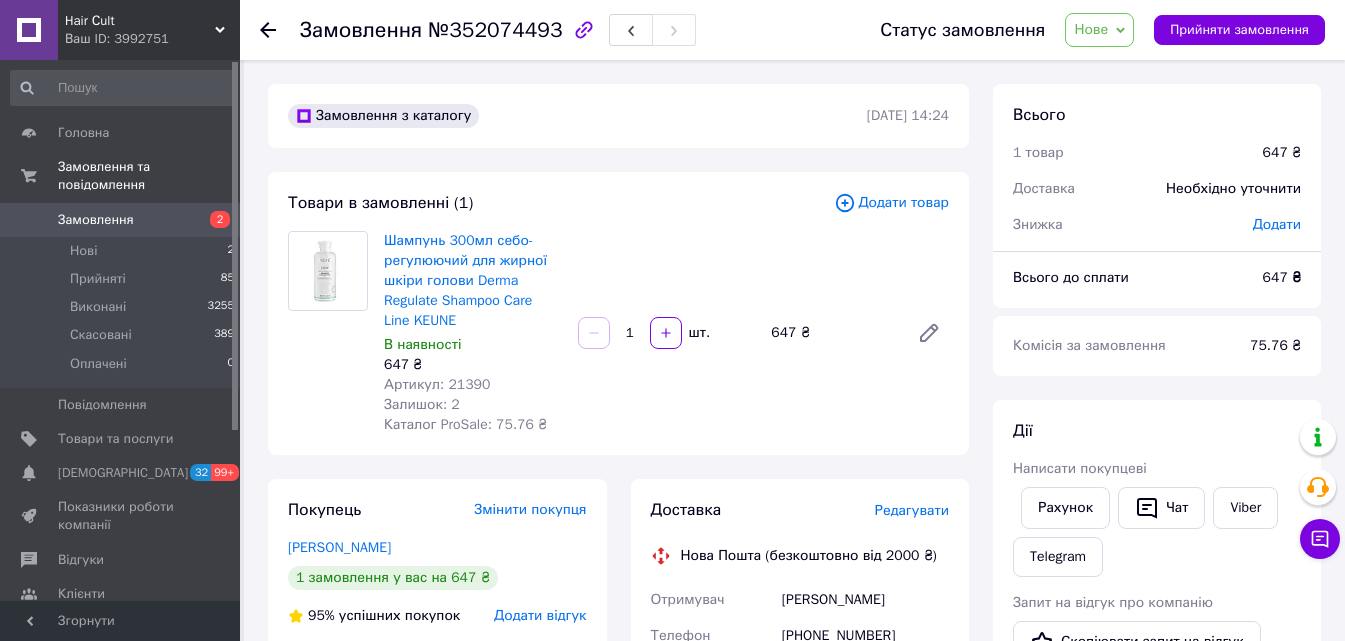 click on "№352074493" at bounding box center [495, 30] 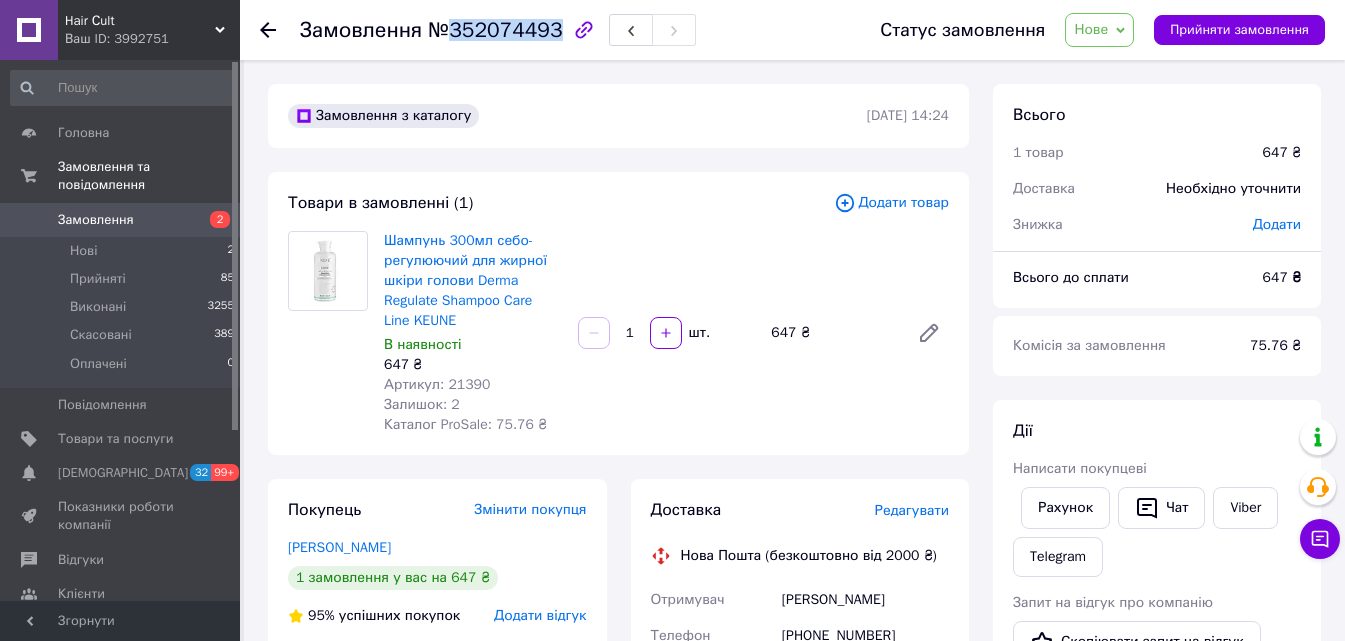 click on "№352074493" at bounding box center [495, 30] 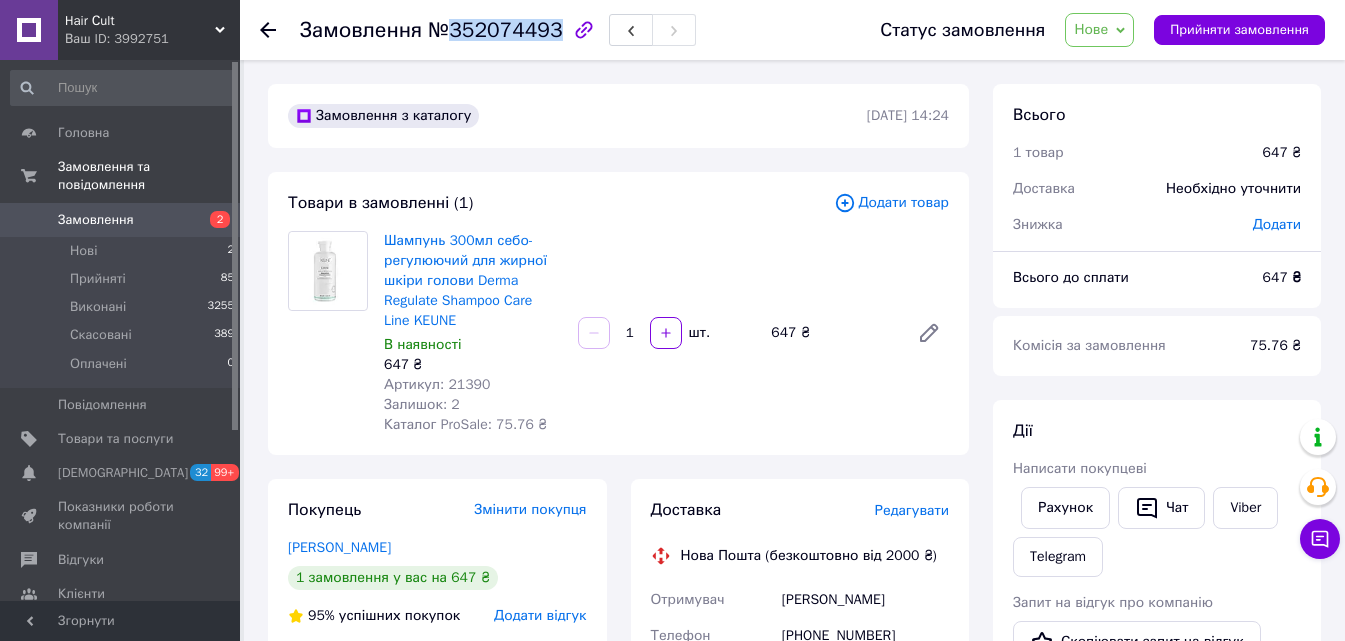 click on "Нове" at bounding box center [1099, 30] 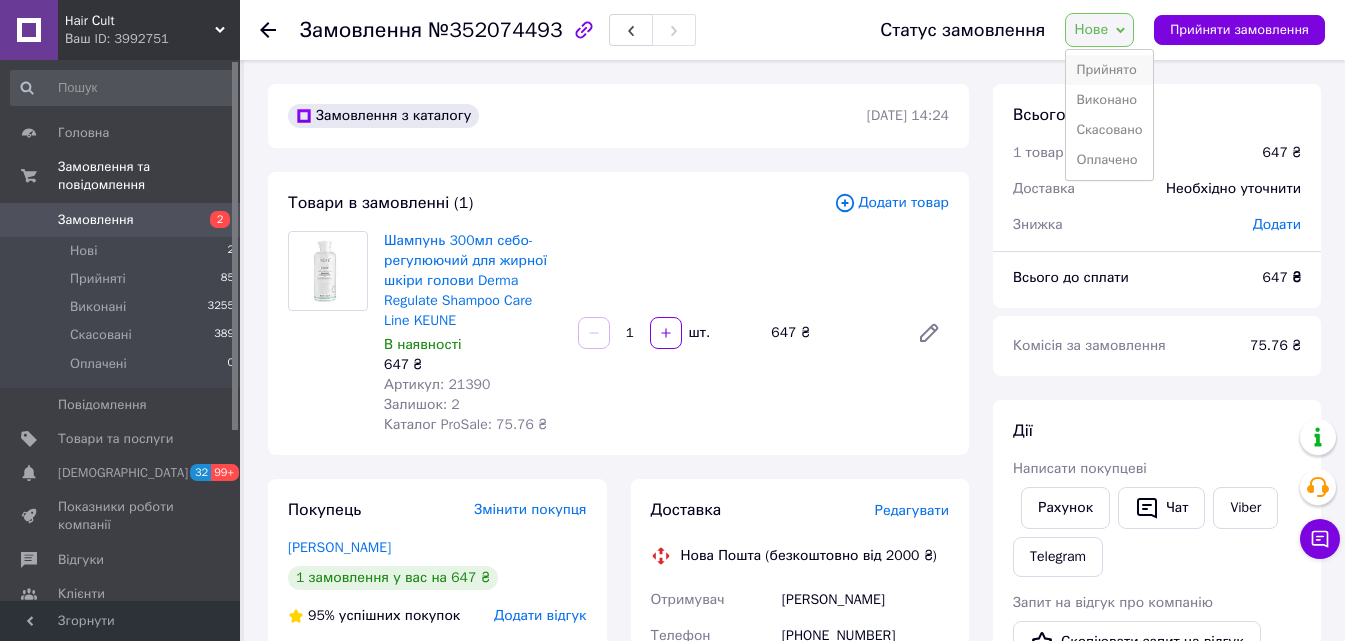 click on "Прийнято" at bounding box center [1109, 70] 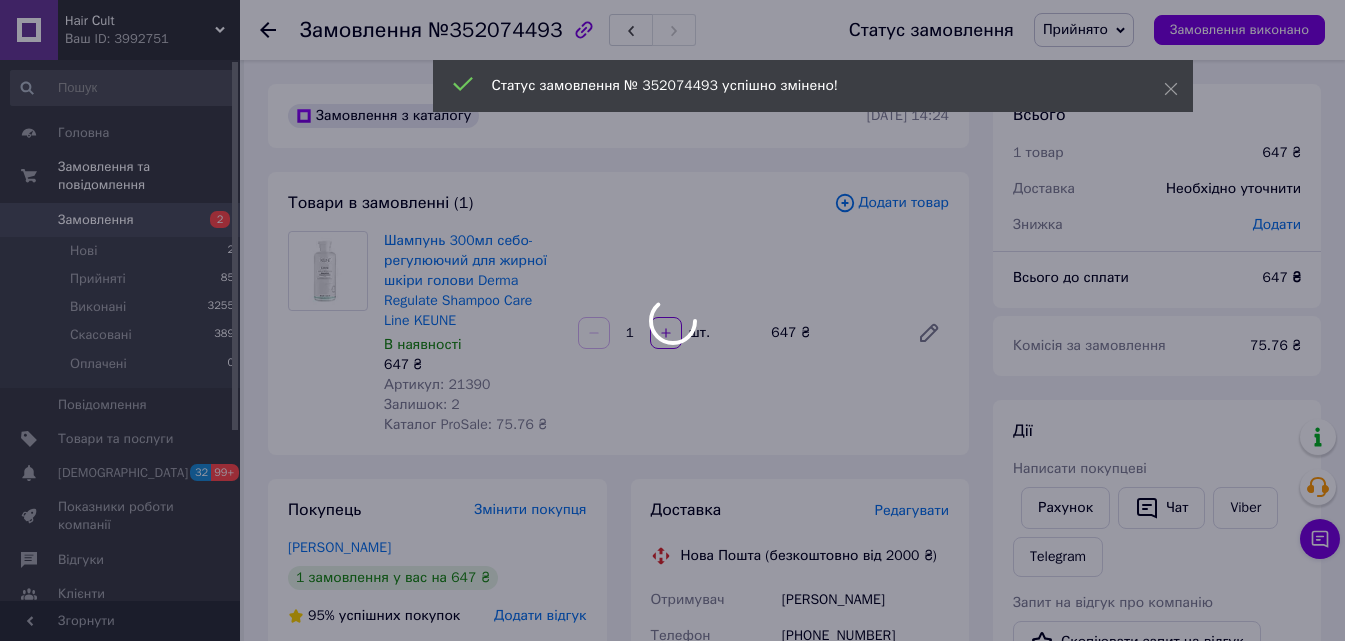 drag, startPoint x: 495, startPoint y: 328, endPoint x: 469, endPoint y: 317, distance: 28.231188 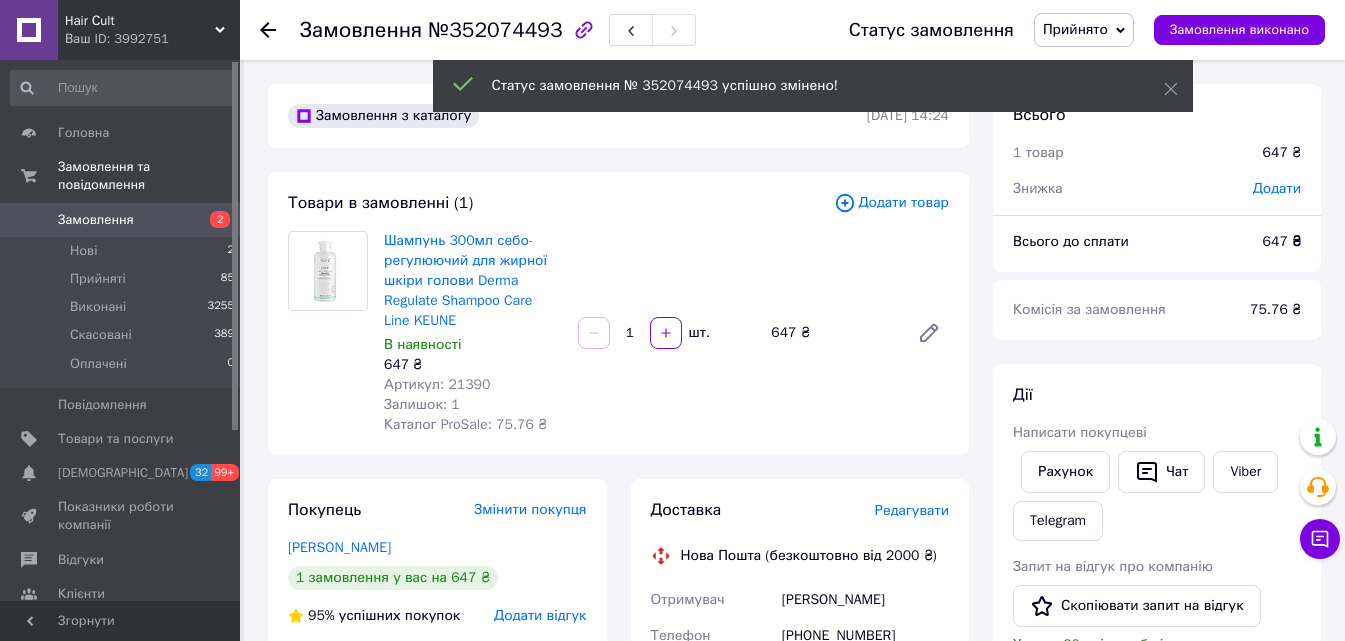 click on "Hair Сult Ваш ID: 3992751 Сайт Hair Сult Кабінет покупця Перевірити стан системи Сторінка на порталі Довідка Вийти Головна Замовлення та повідомлення Замовлення 2 Нові 2 Прийняті 85 Виконані 3255 Скасовані 389 Оплачені 0 Повідомлення 0 Товари та послуги Сповіщення 32 99+ Показники роботи компанії Відгуки Клієнти Каталог ProSale Аналітика Управління сайтом Гаманець компанії Маркет Налаштування Тарифи та рахунки Prom мікс 10 000 Згорнути
Замовлення №352074493 Статус замовлення Прийнято Виконано Скасовано Оплачено 10.07.2025 | 14:24 1" at bounding box center (672, 709) 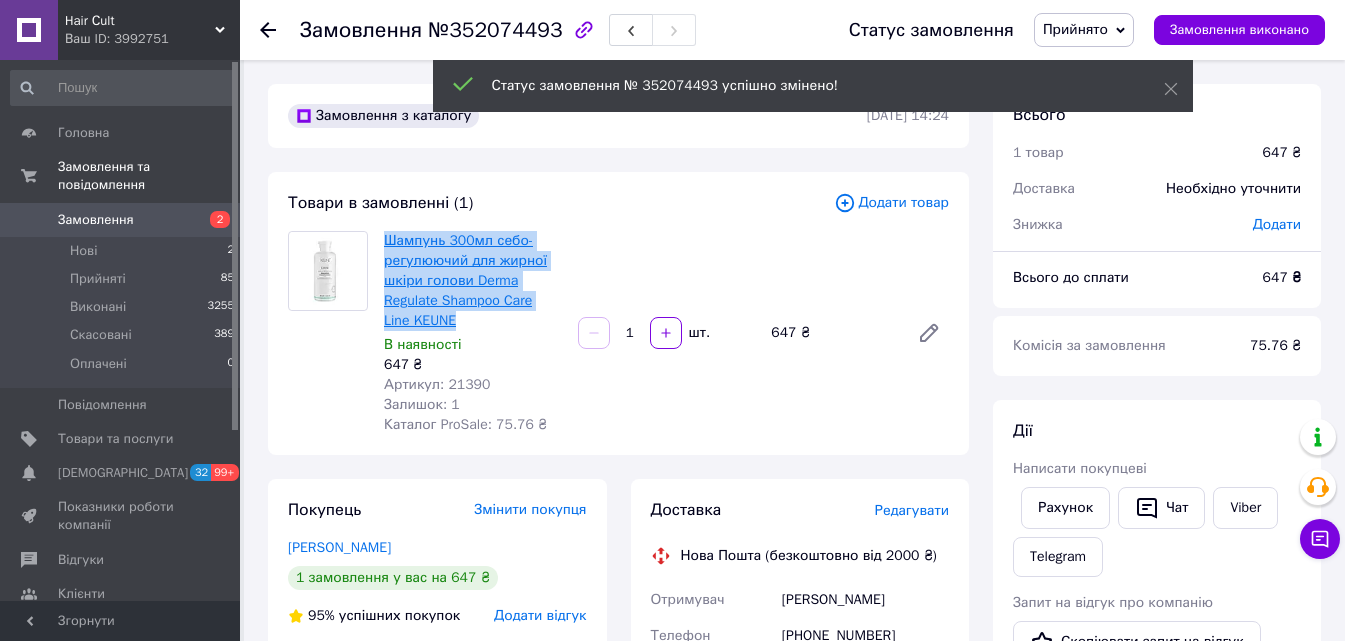 drag, startPoint x: 488, startPoint y: 316, endPoint x: 384, endPoint y: 239, distance: 129.40247 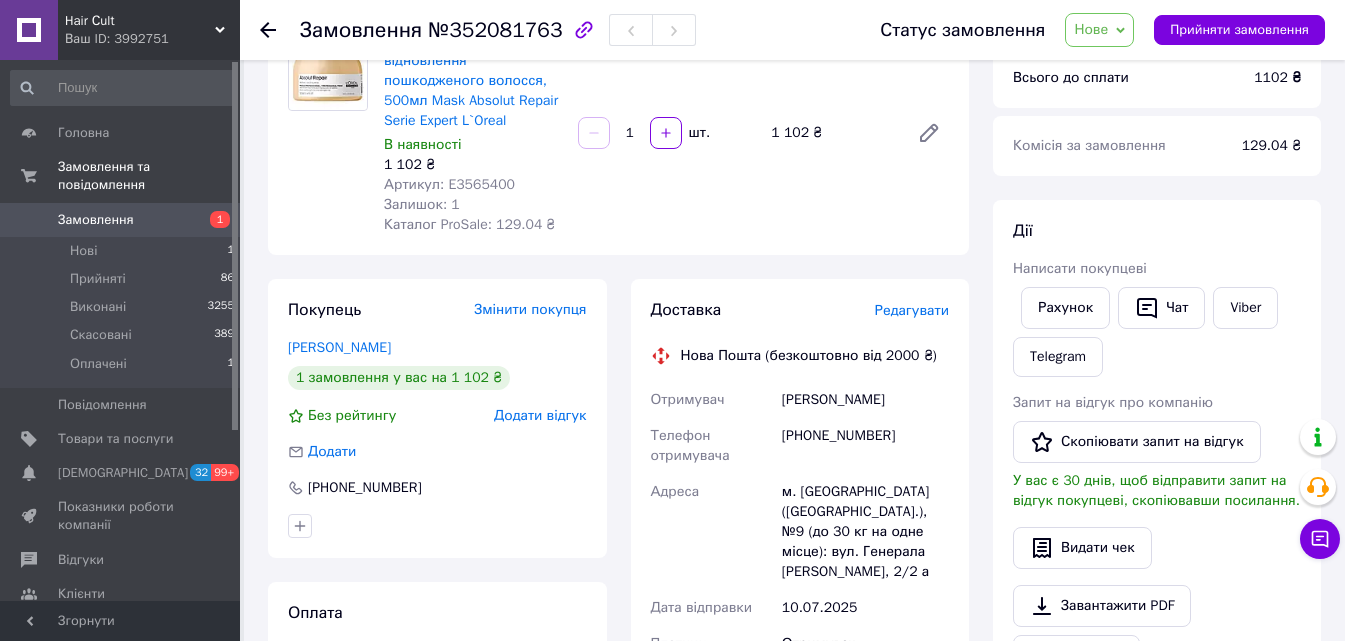scroll, scrollTop: 300, scrollLeft: 0, axis: vertical 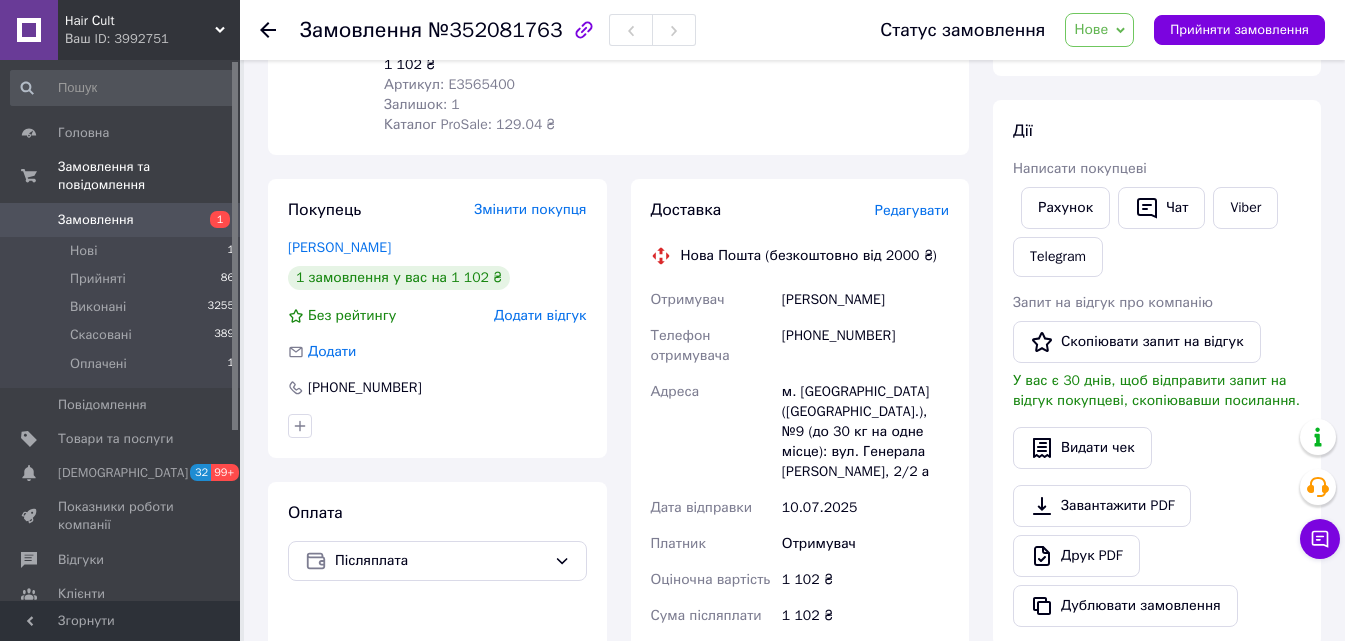 drag, startPoint x: 898, startPoint y: 293, endPoint x: 761, endPoint y: 299, distance: 137.13132 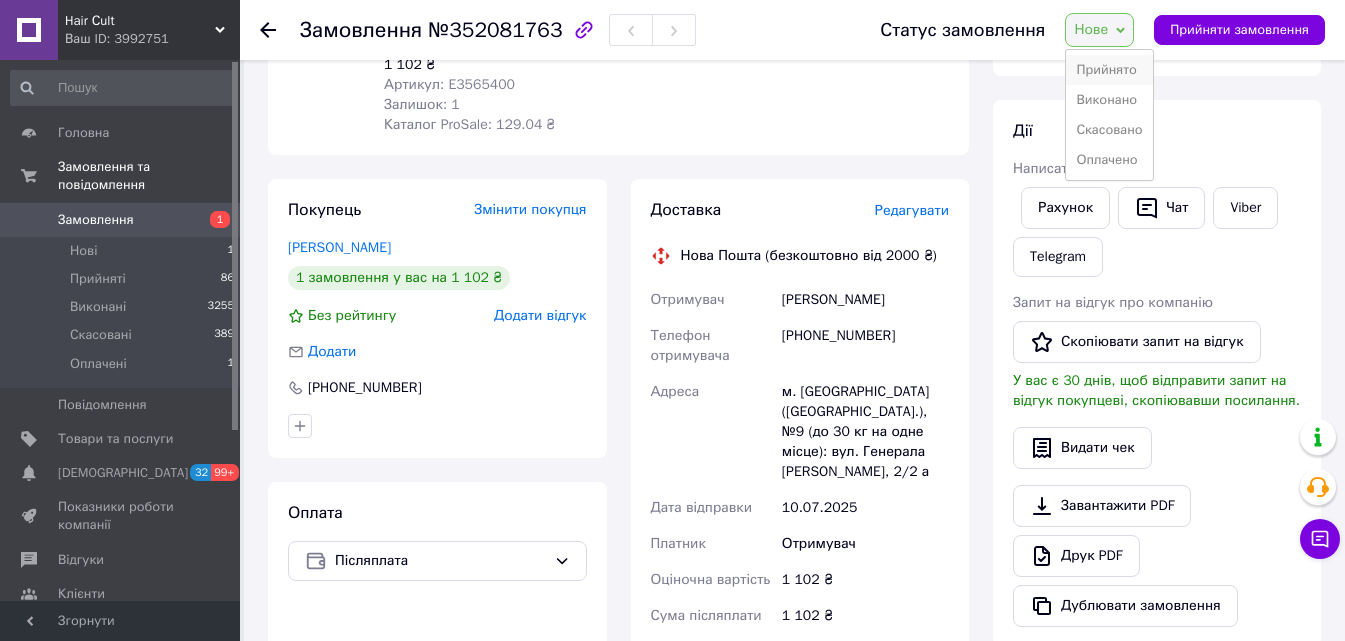 click on "Прийнято" at bounding box center [1109, 70] 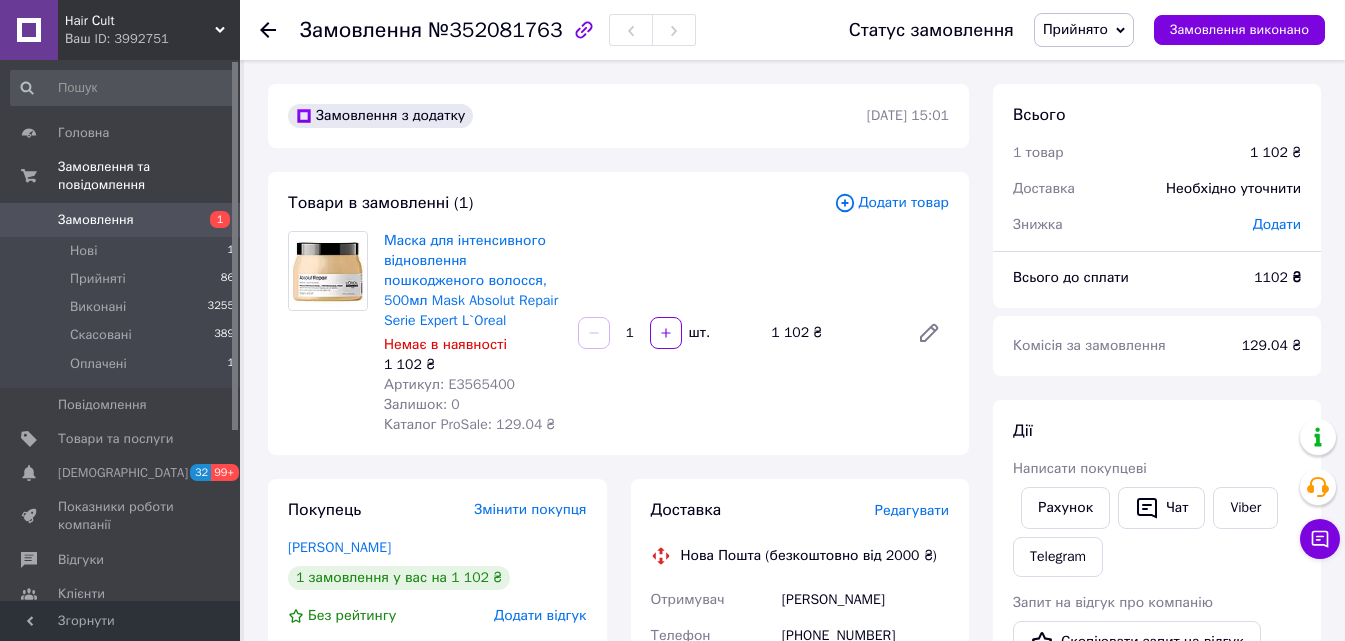 scroll, scrollTop: 200, scrollLeft: 0, axis: vertical 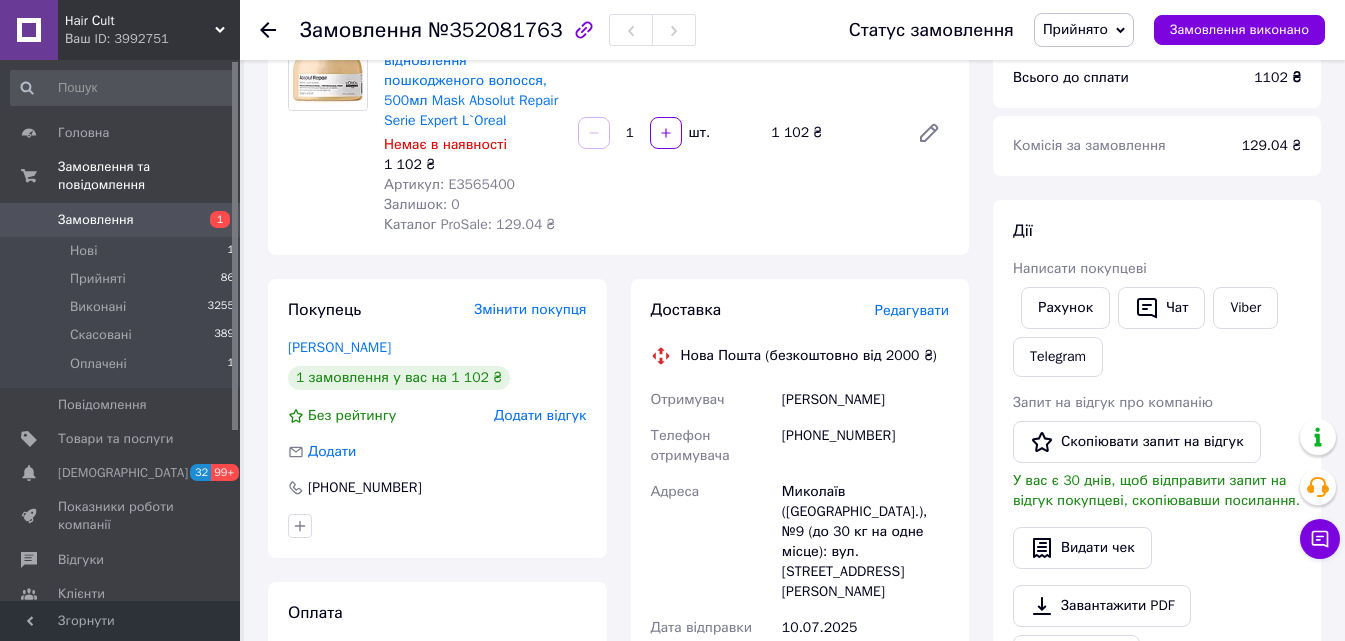 drag, startPoint x: 913, startPoint y: 398, endPoint x: 777, endPoint y: 407, distance: 136.29747 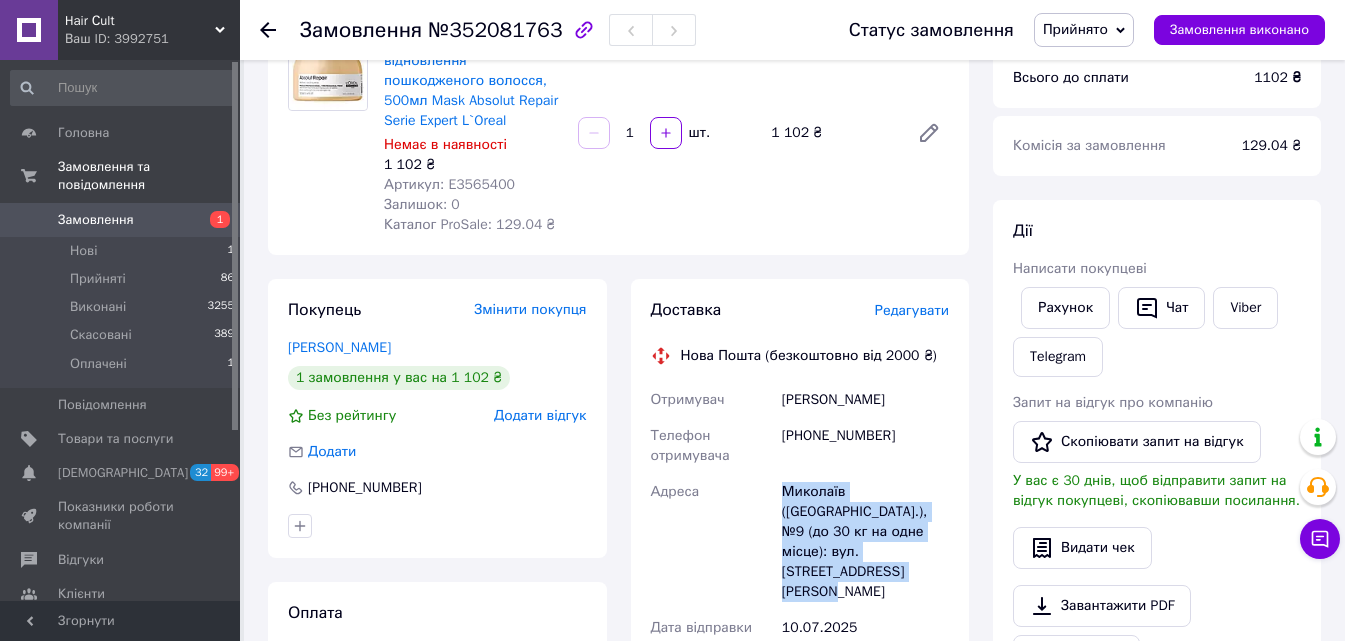 drag, startPoint x: 960, startPoint y: 550, endPoint x: 778, endPoint y: 484, distance: 193.59752 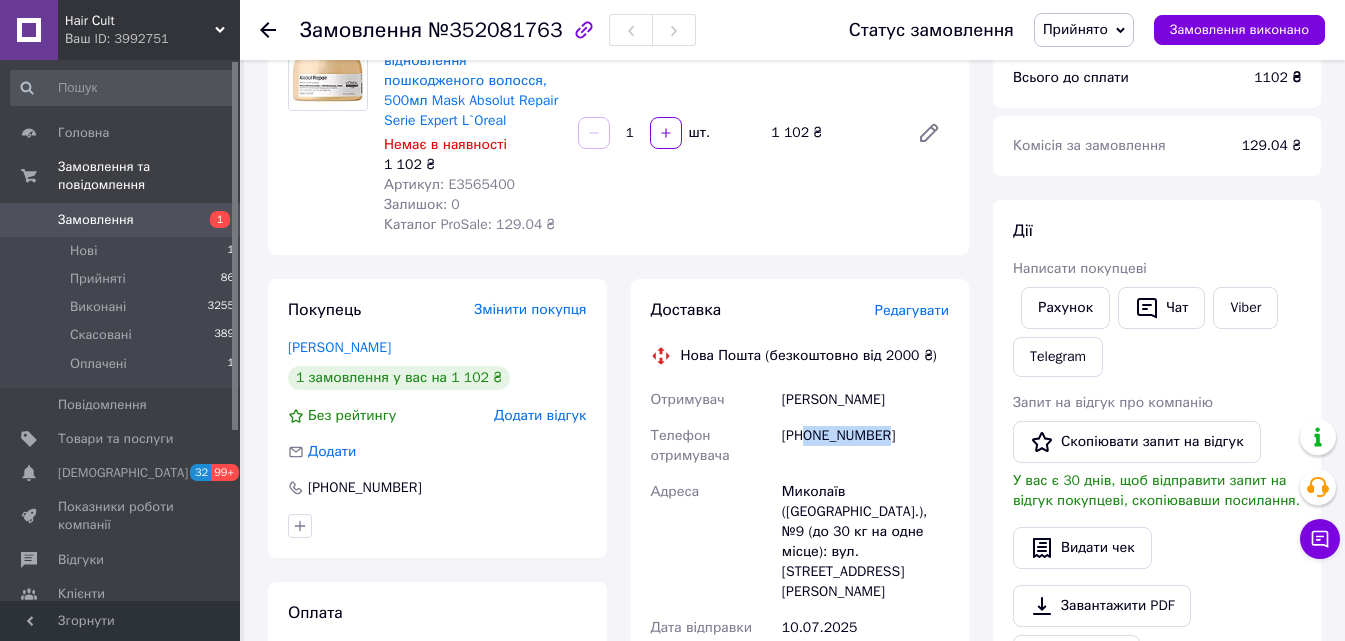 drag, startPoint x: 911, startPoint y: 422, endPoint x: 803, endPoint y: 433, distance: 108.55874 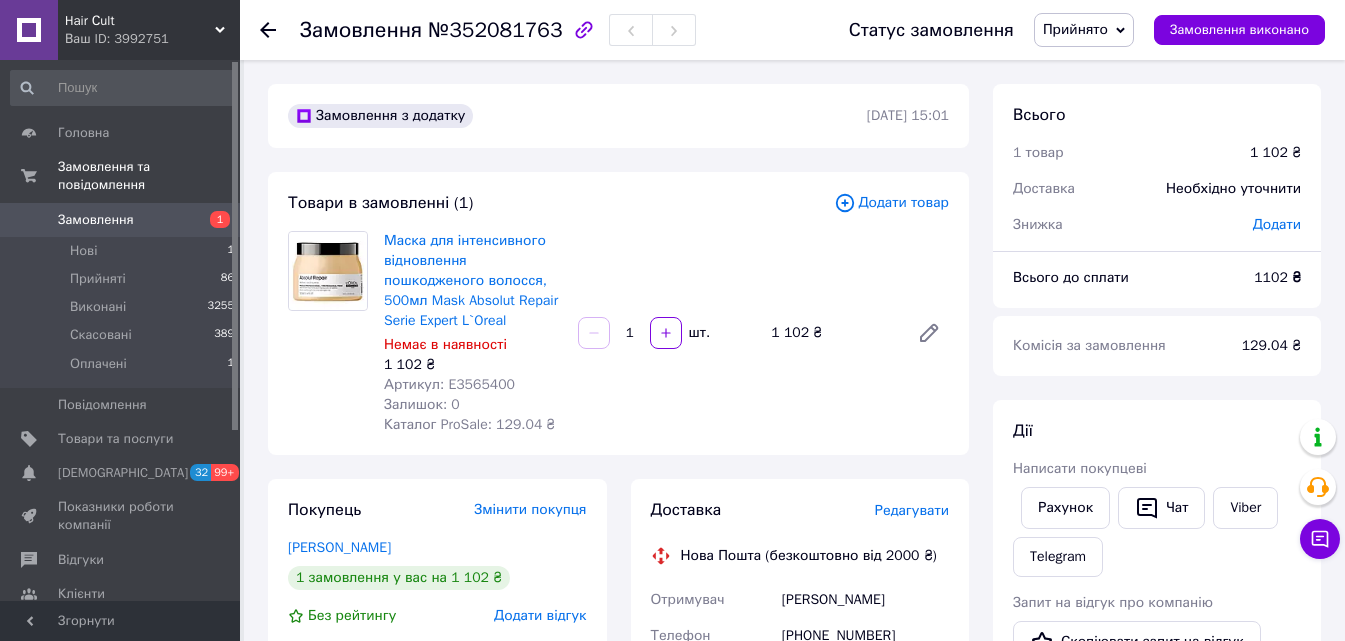 click on "№352081763" at bounding box center (495, 30) 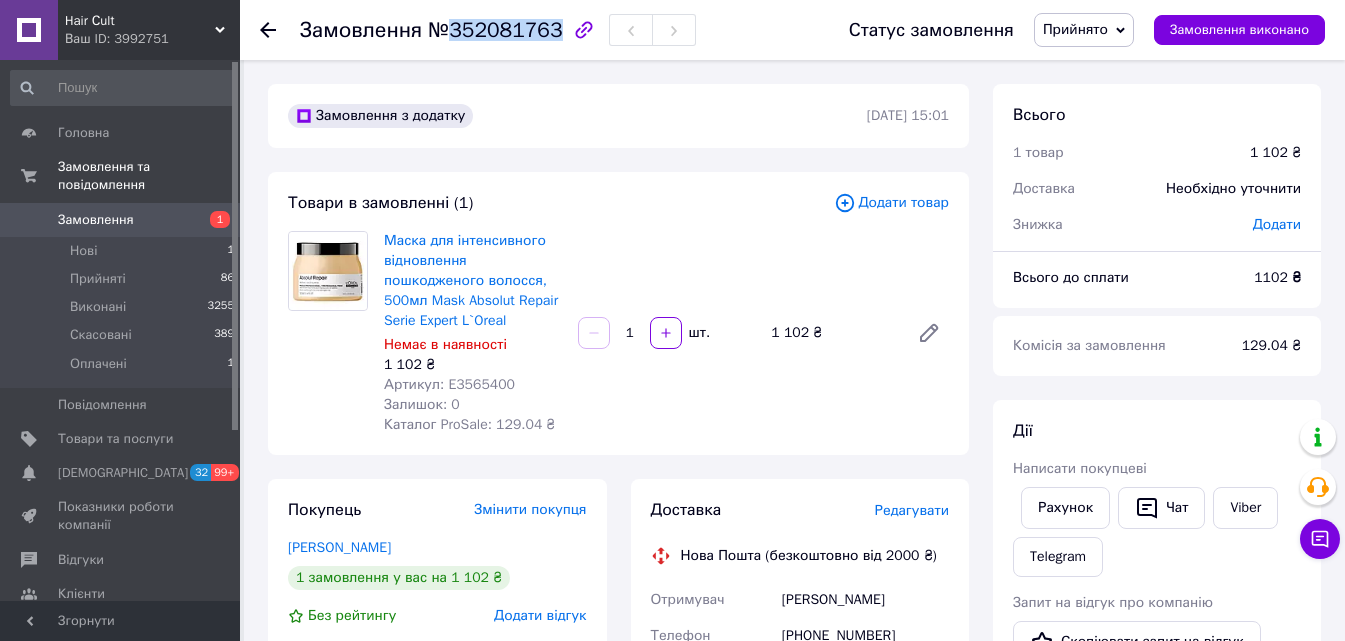 click on "№352081763" at bounding box center (495, 30) 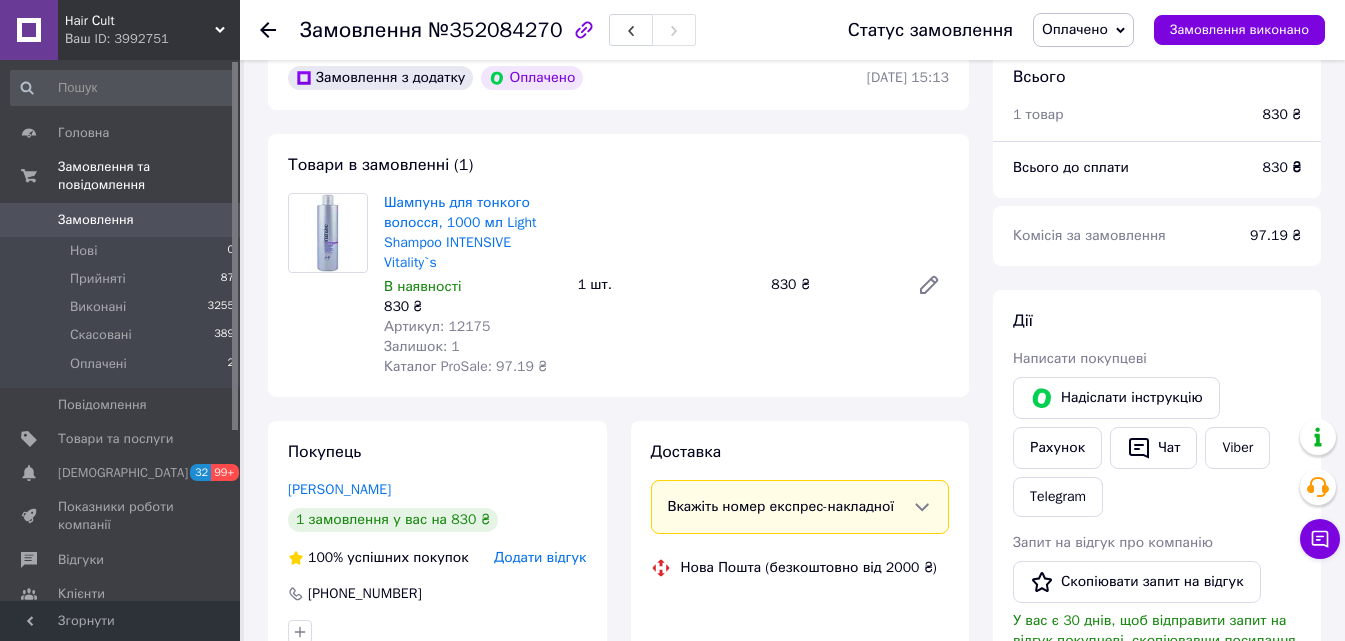 scroll, scrollTop: 400, scrollLeft: 0, axis: vertical 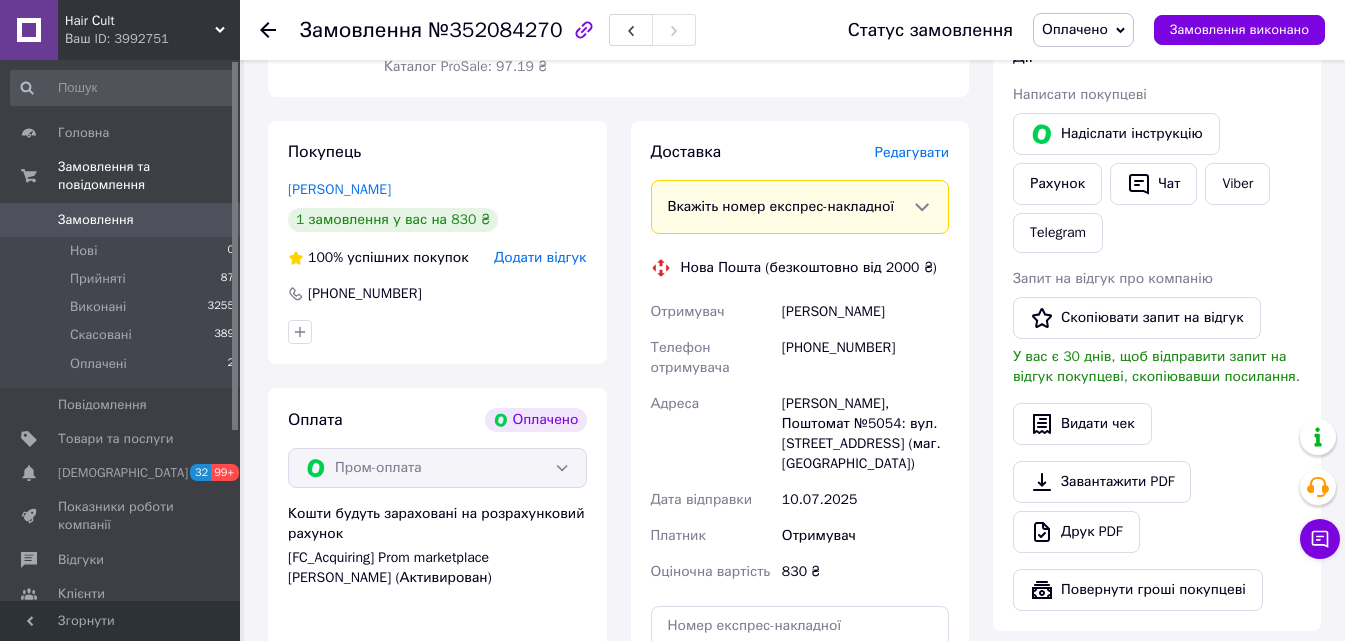 drag, startPoint x: 912, startPoint y: 323, endPoint x: 774, endPoint y: 316, distance: 138.17743 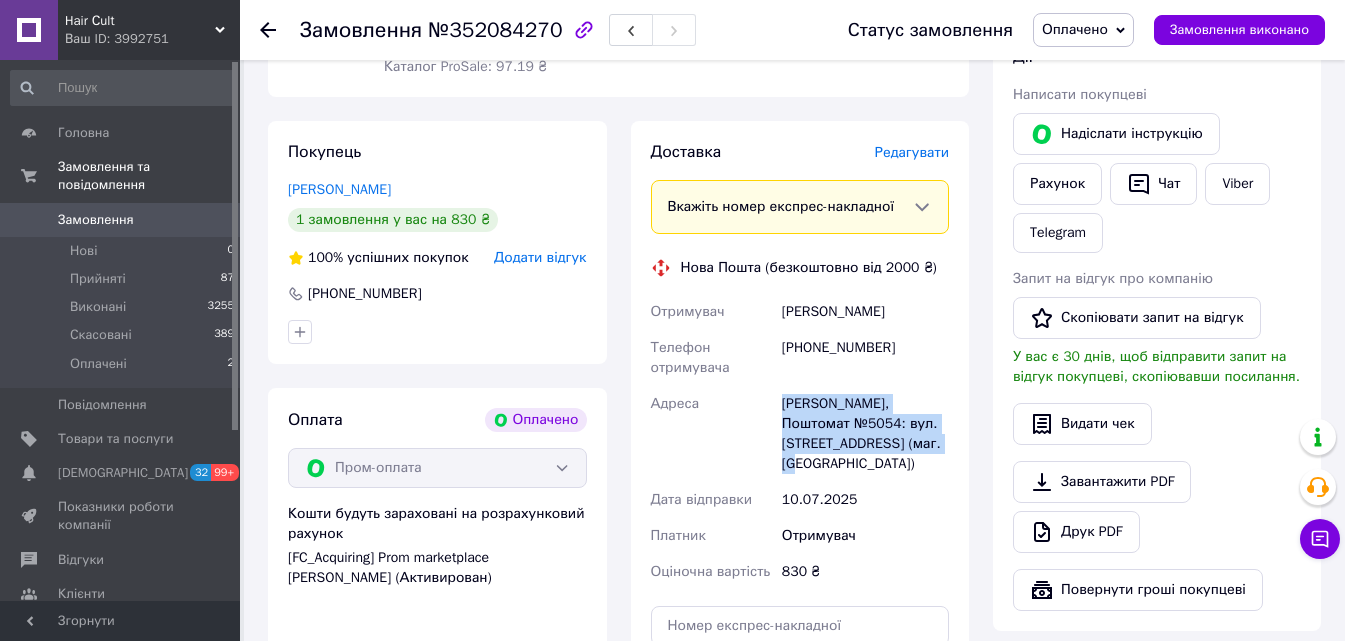 drag, startPoint x: 946, startPoint y: 457, endPoint x: 766, endPoint y: 403, distance: 187.92552 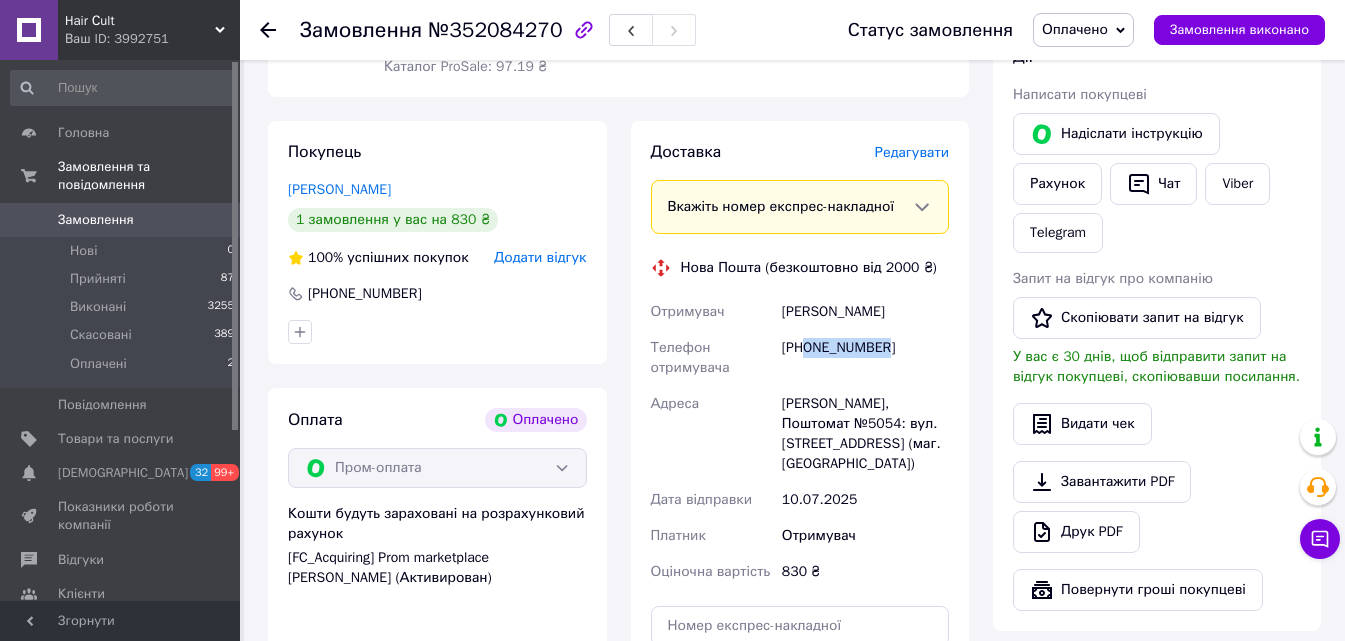 drag, startPoint x: 889, startPoint y: 349, endPoint x: 804, endPoint y: 347, distance: 85.02353 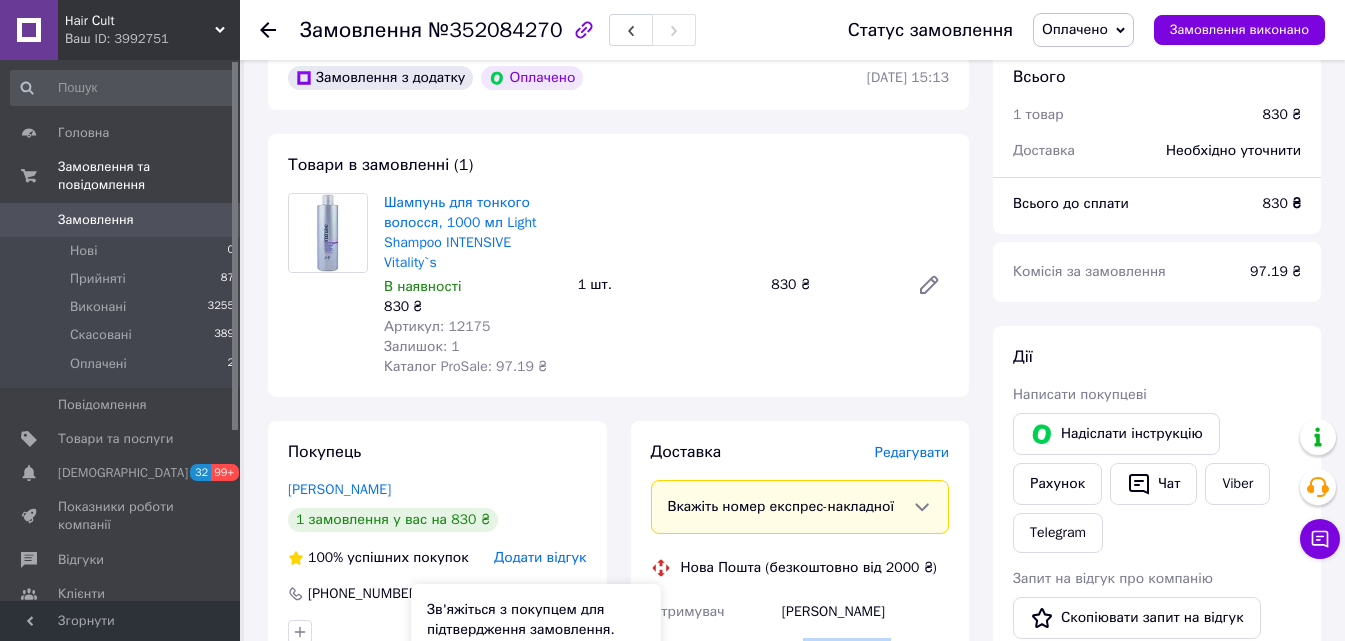 scroll, scrollTop: 0, scrollLeft: 0, axis: both 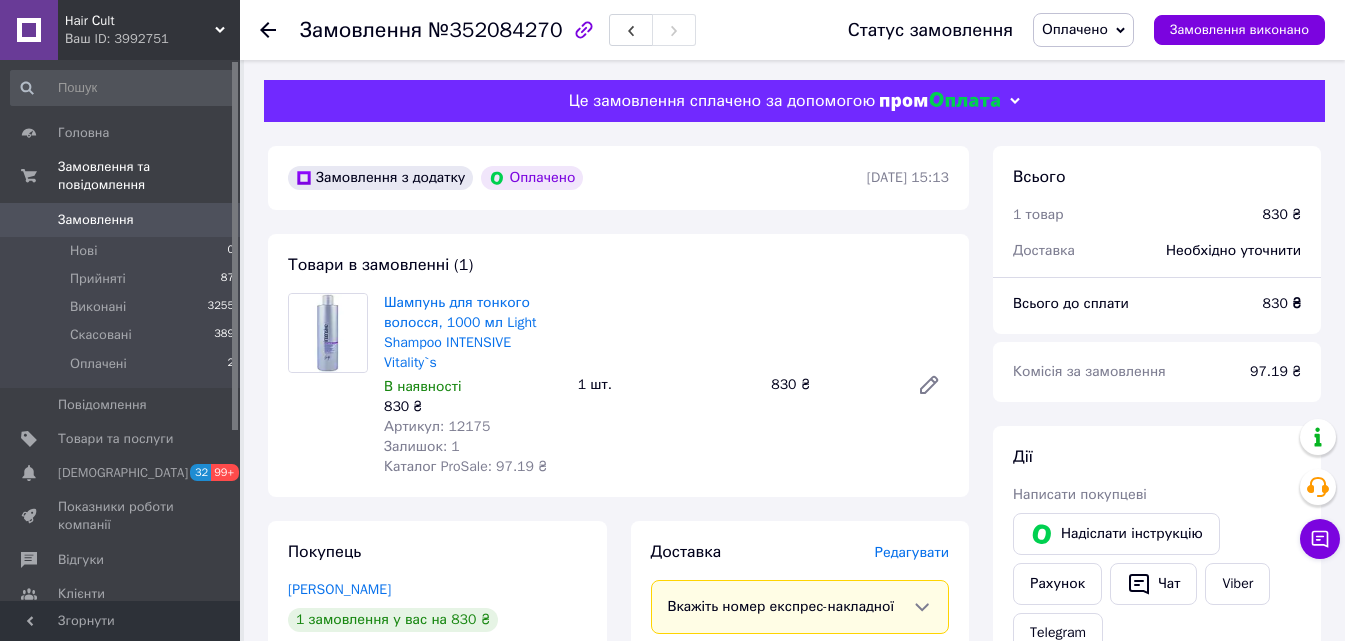 click on "№352084270" at bounding box center (495, 30) 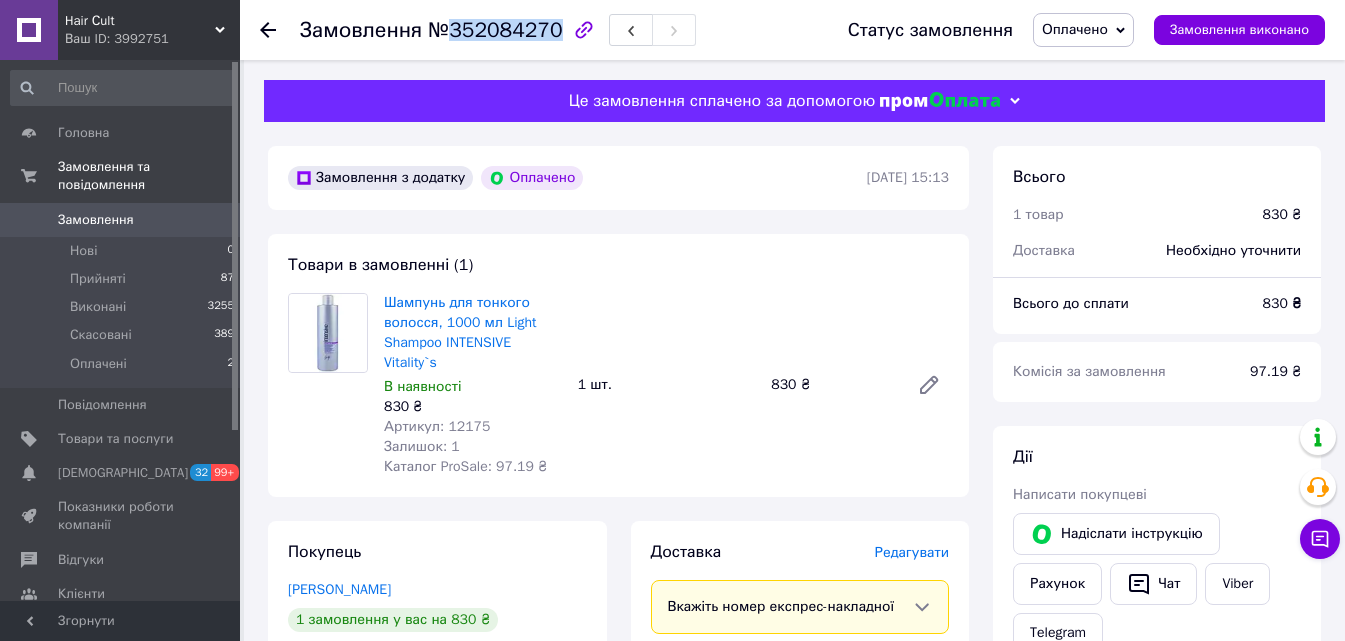 click on "№352084270" at bounding box center (495, 30) 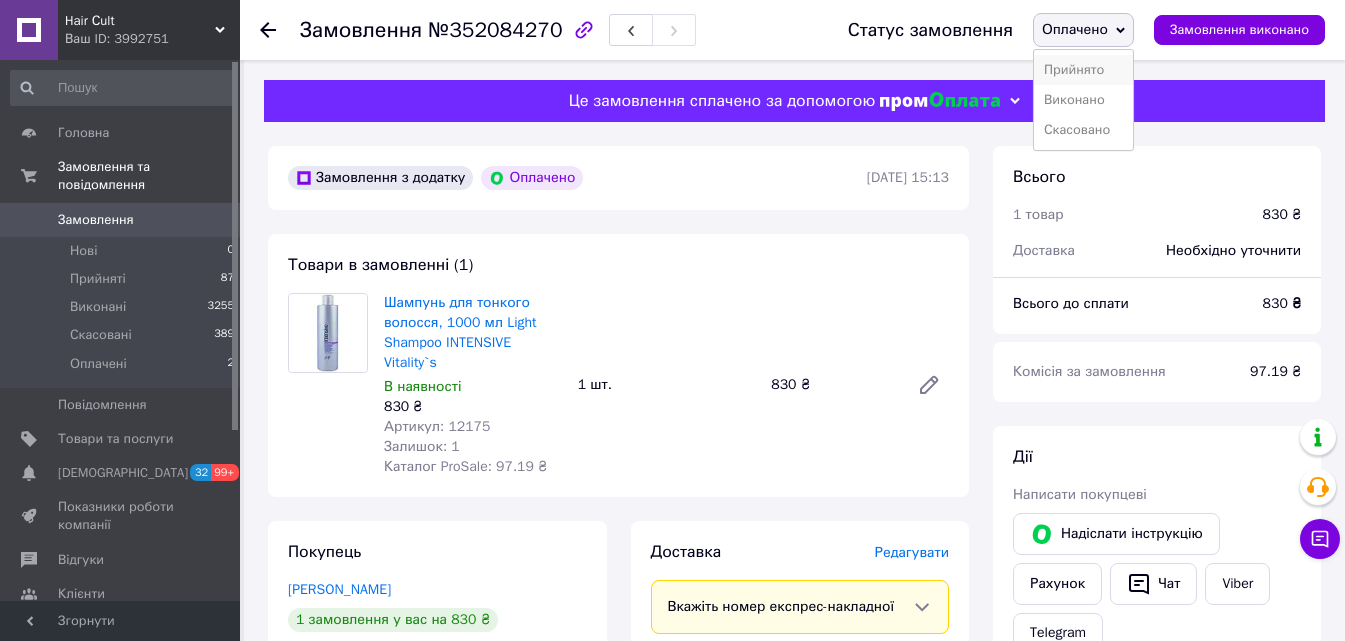 click on "Прийнято" at bounding box center (1083, 70) 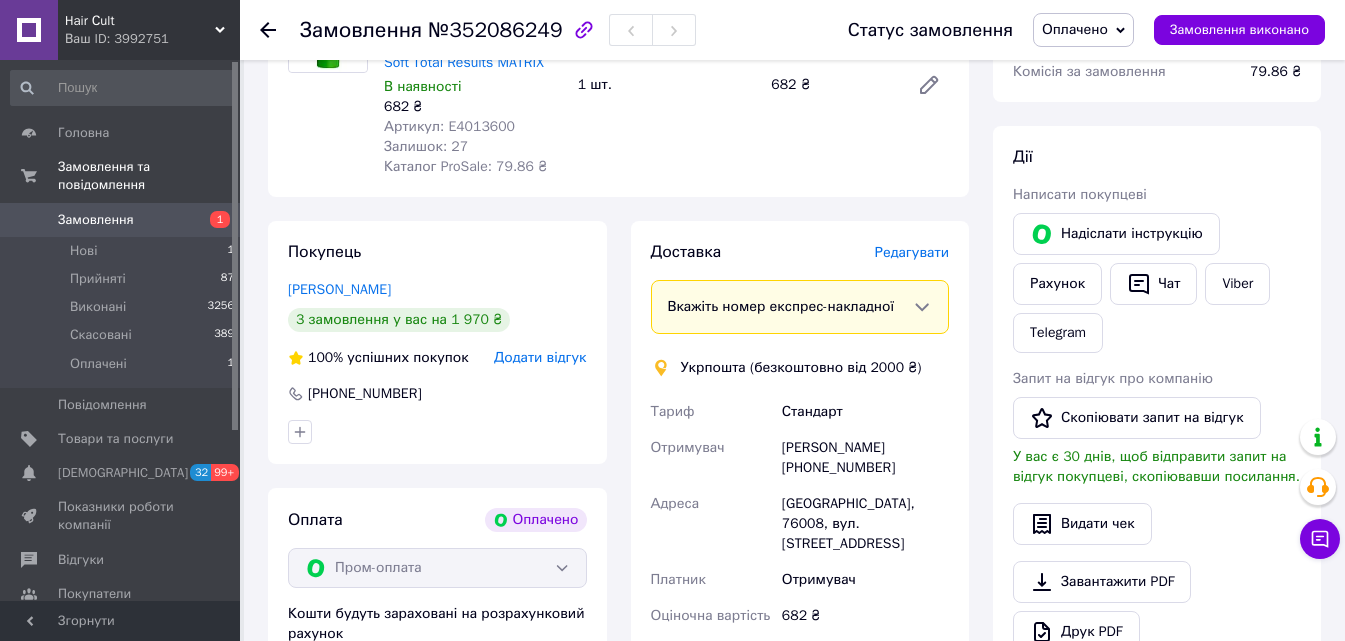 scroll, scrollTop: 400, scrollLeft: 0, axis: vertical 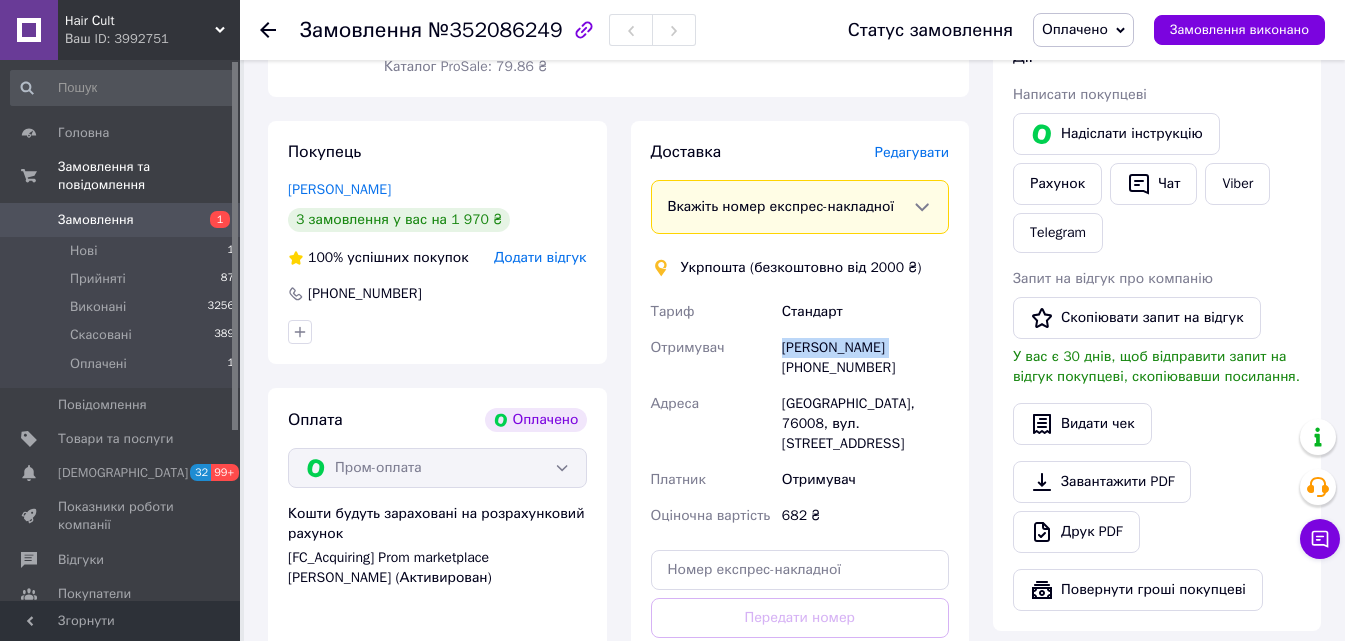 drag, startPoint x: 900, startPoint y: 350, endPoint x: 600, endPoint y: 533, distance: 351.41 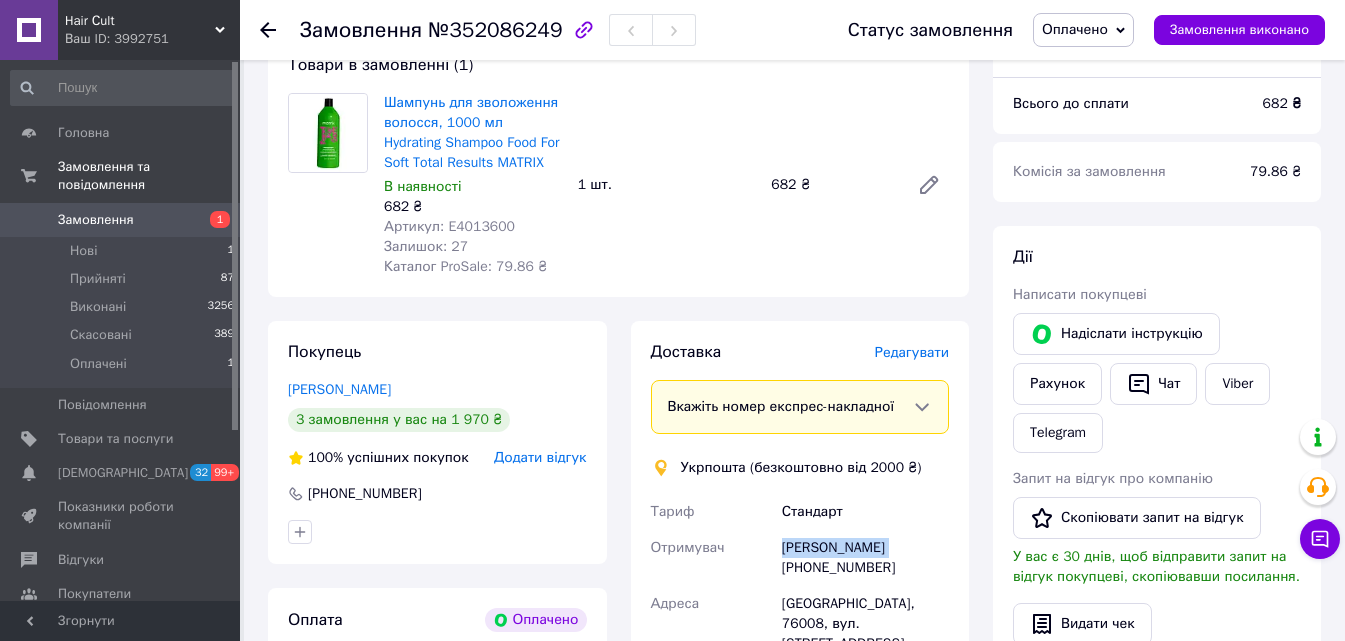 scroll, scrollTop: 0, scrollLeft: 0, axis: both 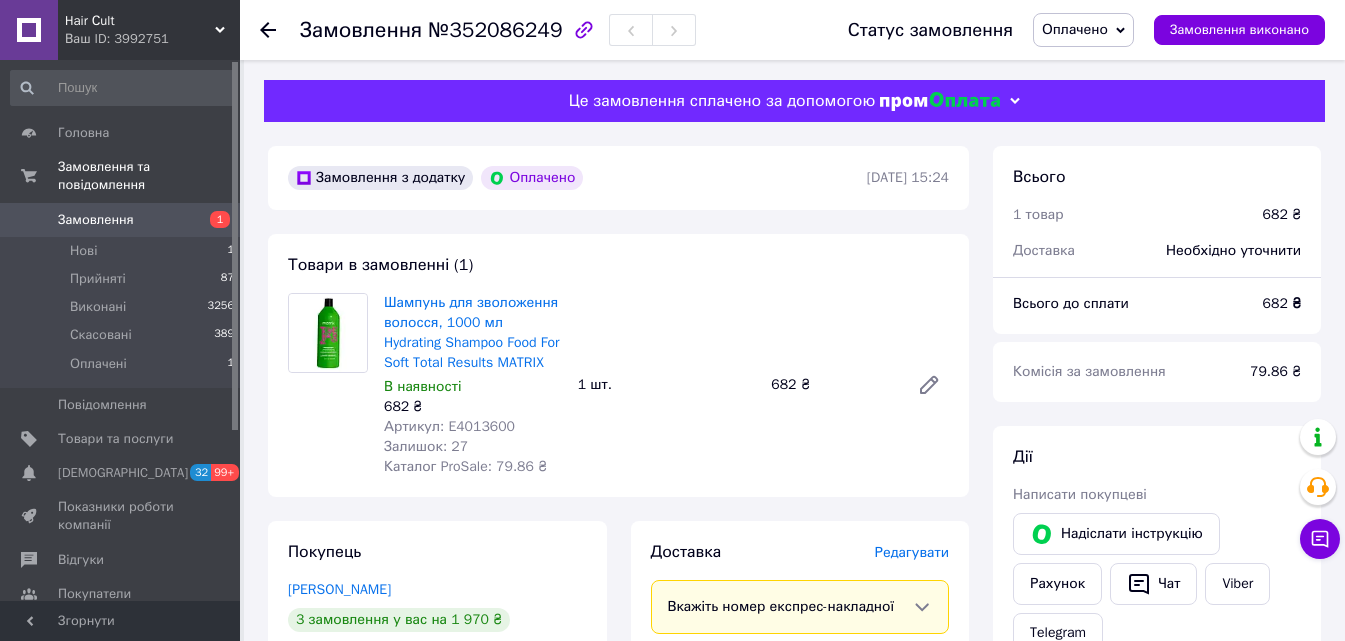 click on "Замовлення №352086249" at bounding box center [498, 30] 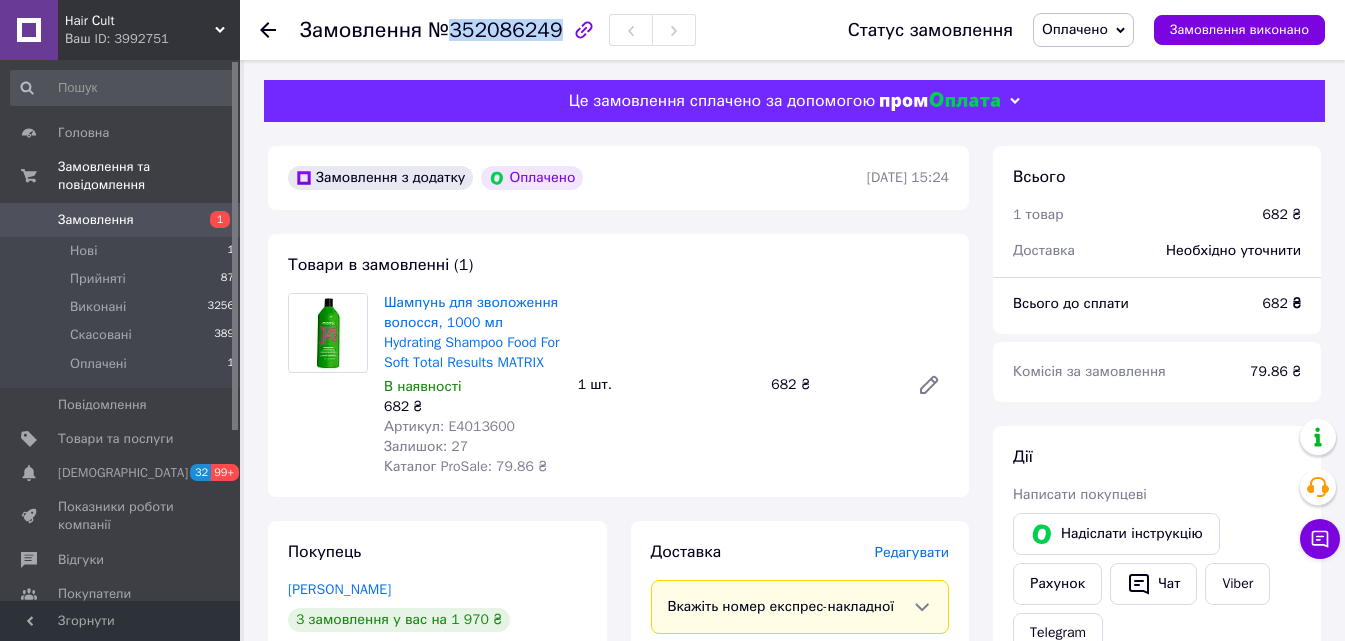 click on "Замовлення №352086249" at bounding box center (498, 30) 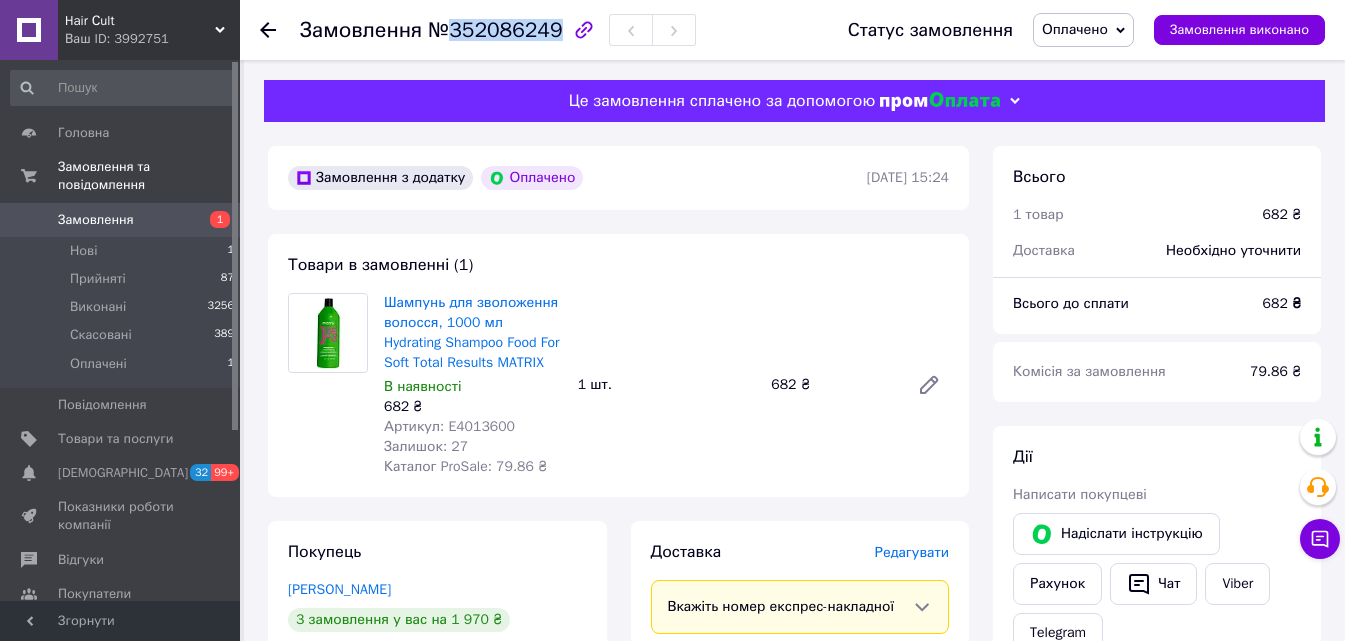 click on "Оплачено" at bounding box center (1083, 30) 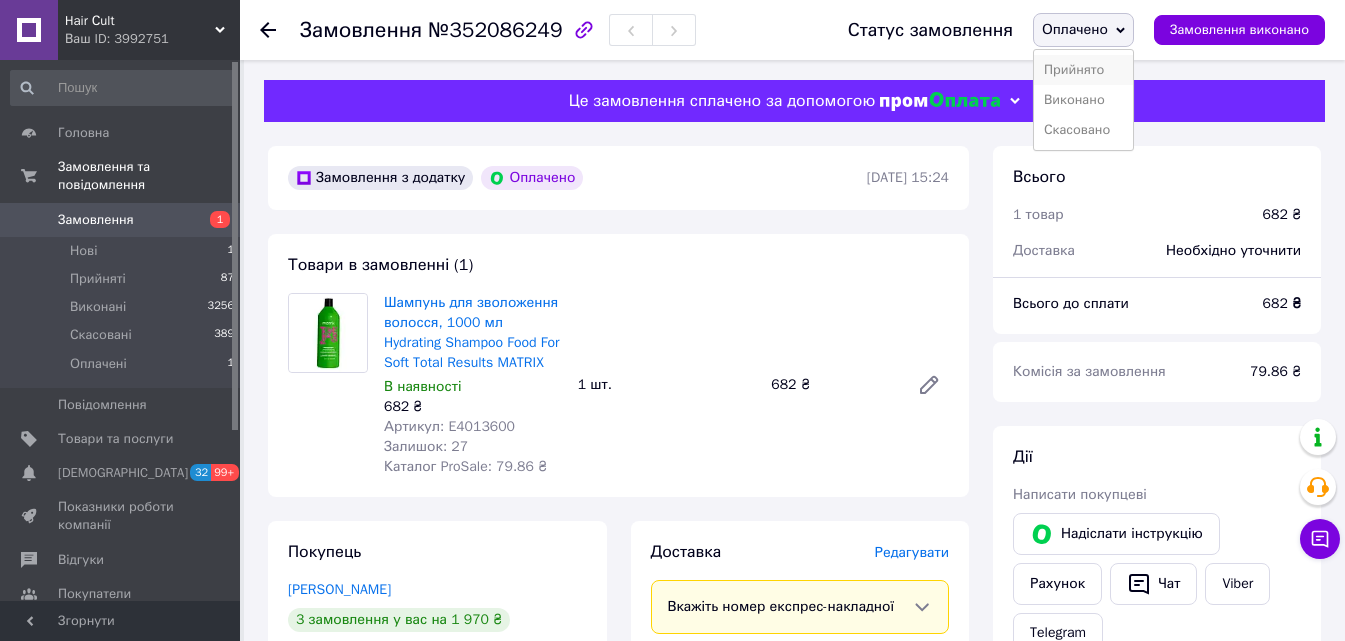 click on "Прийнято" at bounding box center [1083, 70] 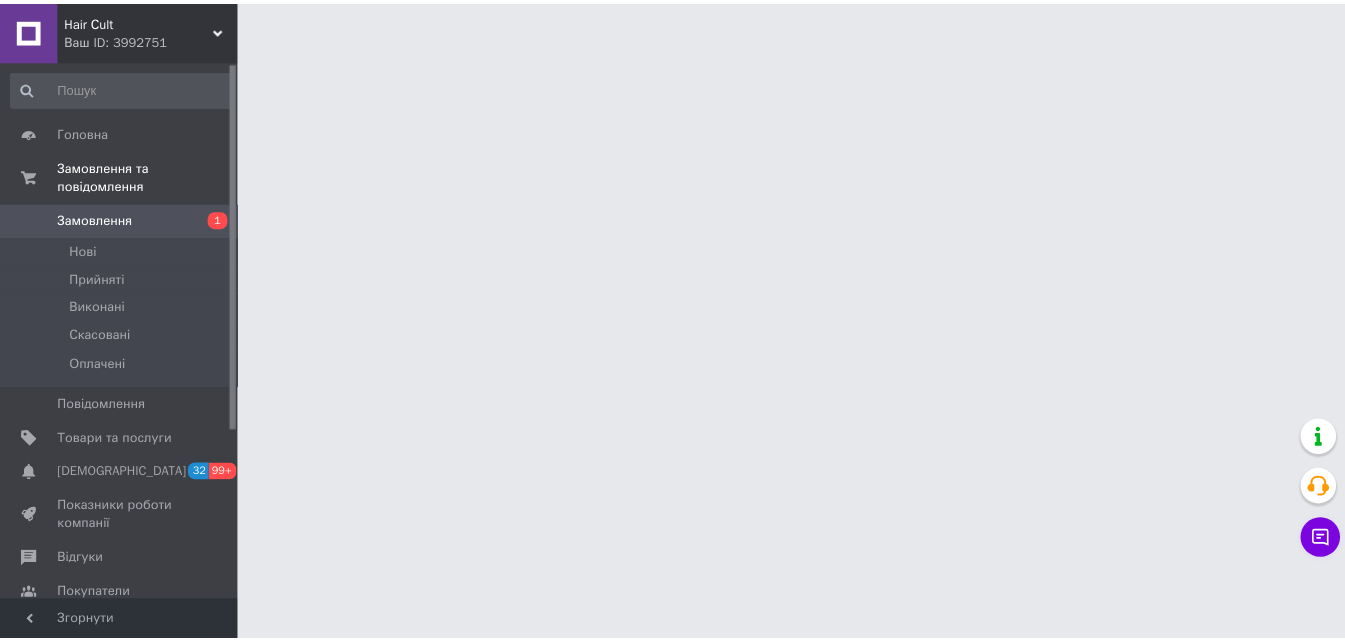 scroll, scrollTop: 0, scrollLeft: 0, axis: both 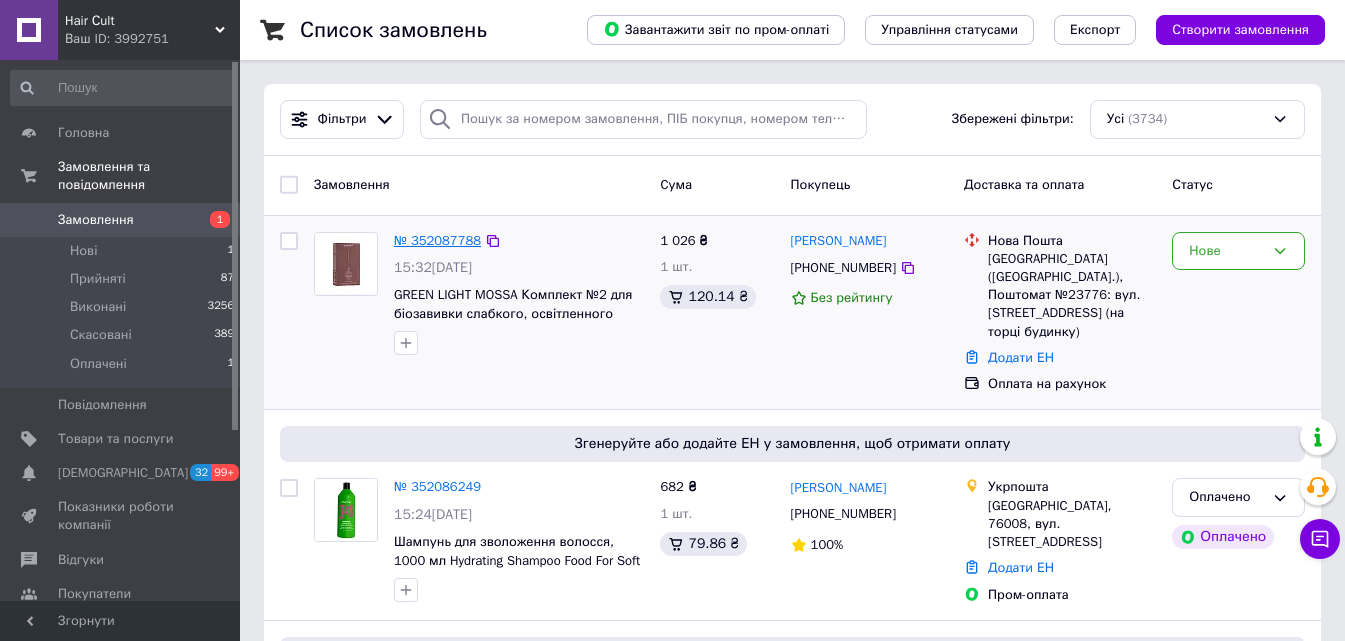 click on "№ 352087788" at bounding box center [437, 240] 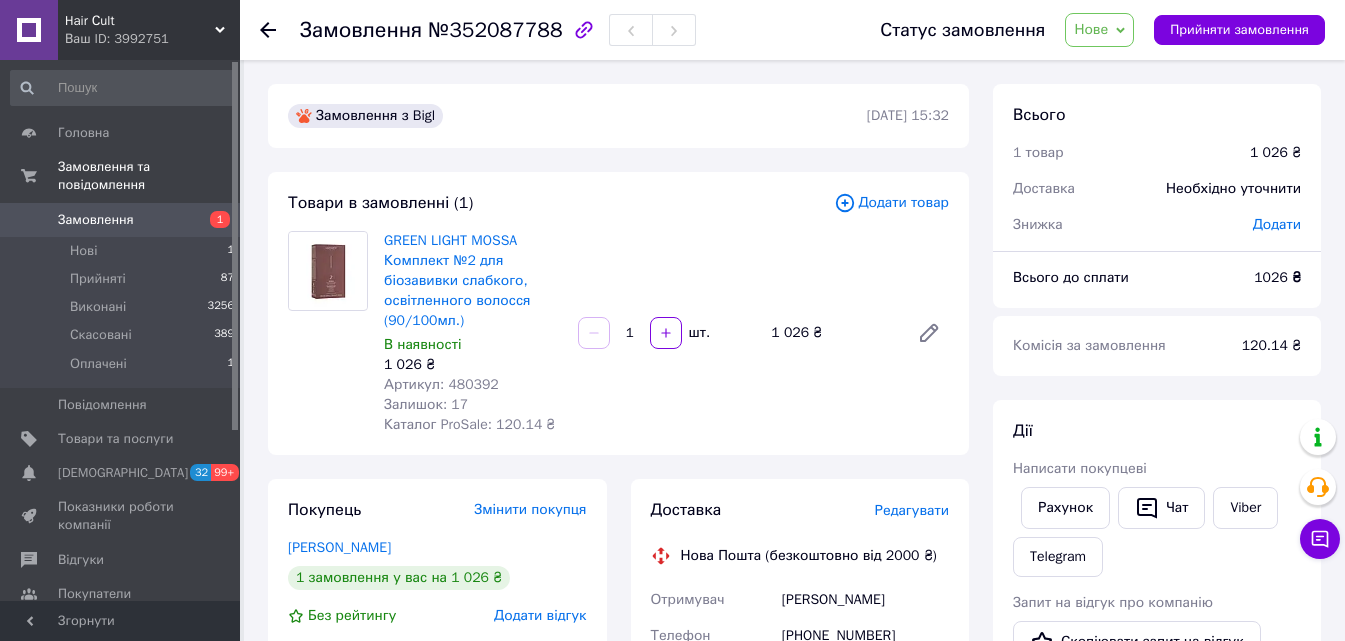click 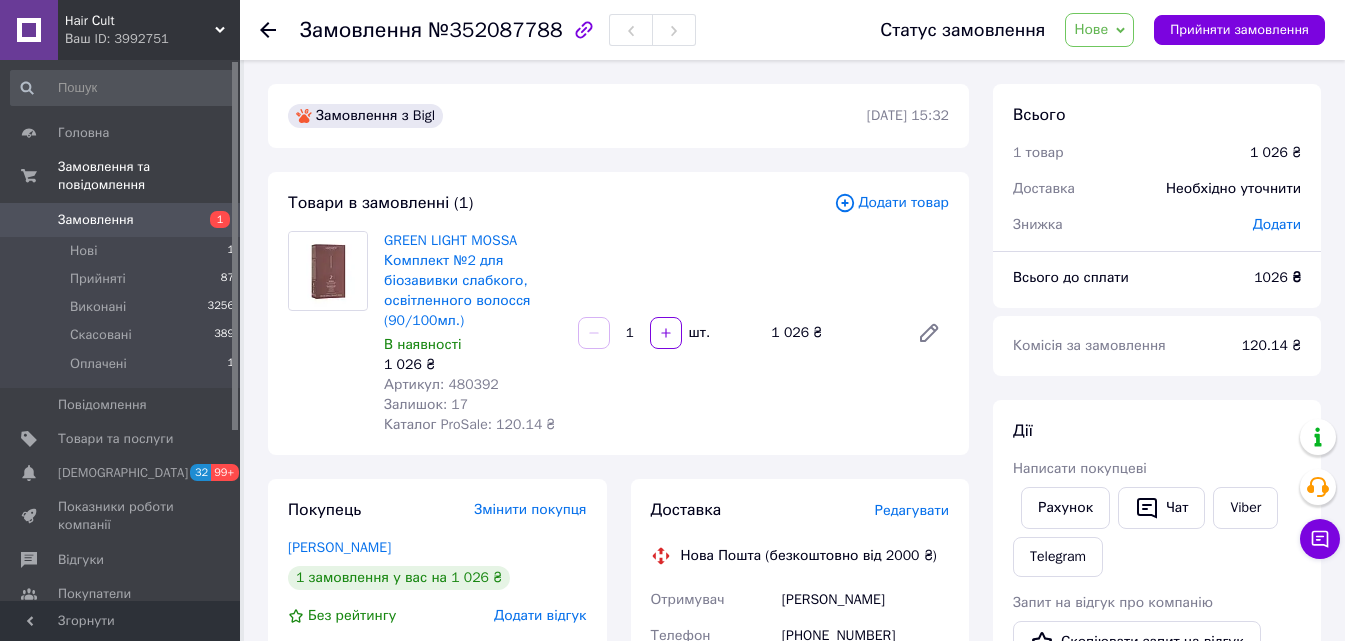 click on "Замовлення 1" at bounding box center (123, 220) 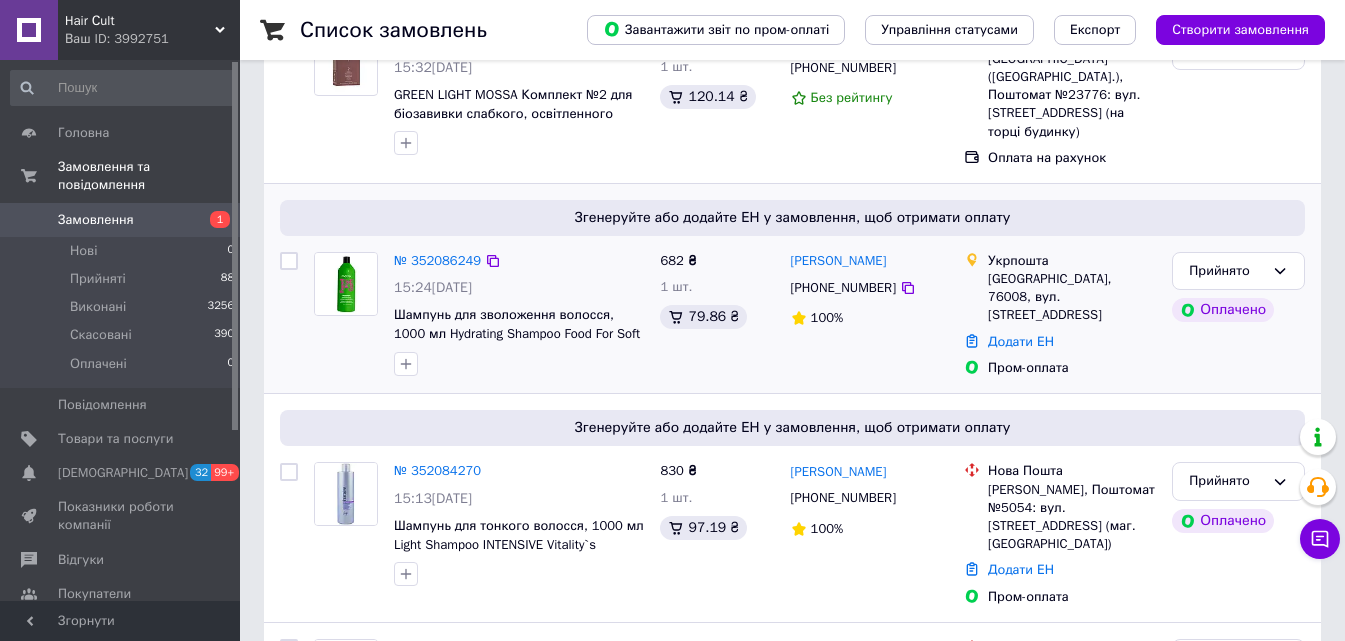 scroll, scrollTop: 300, scrollLeft: 0, axis: vertical 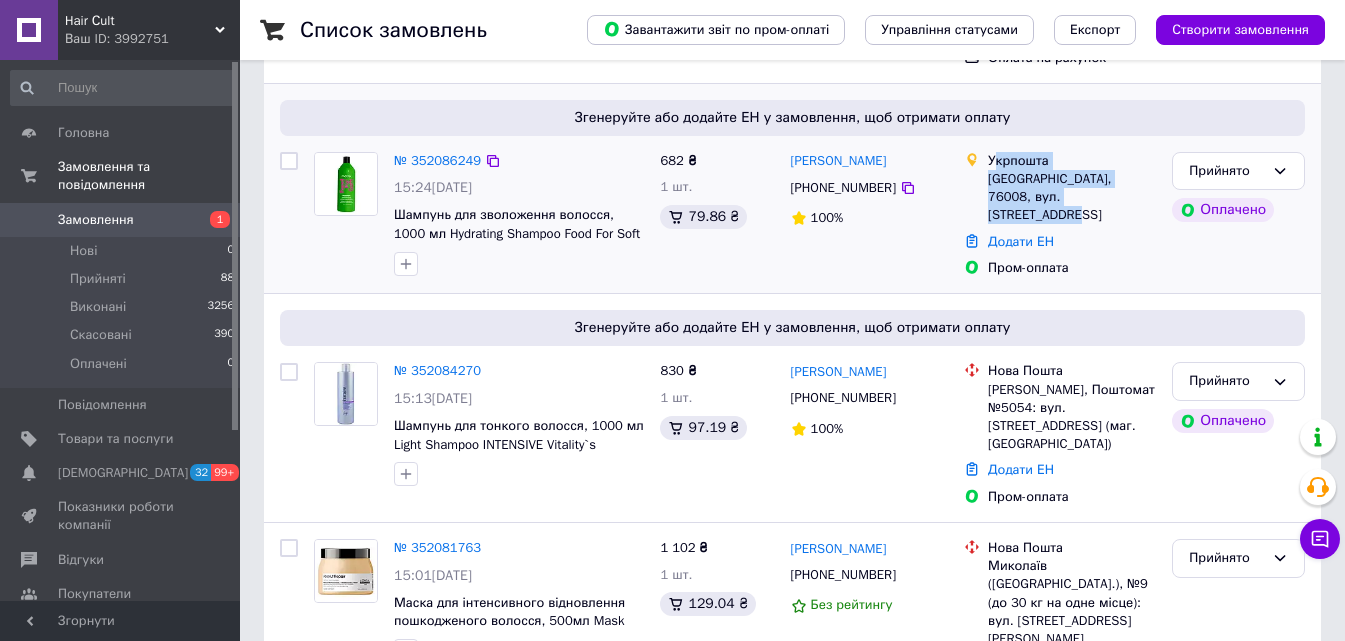 drag, startPoint x: 1102, startPoint y: 189, endPoint x: 993, endPoint y: 146, distance: 117.17508 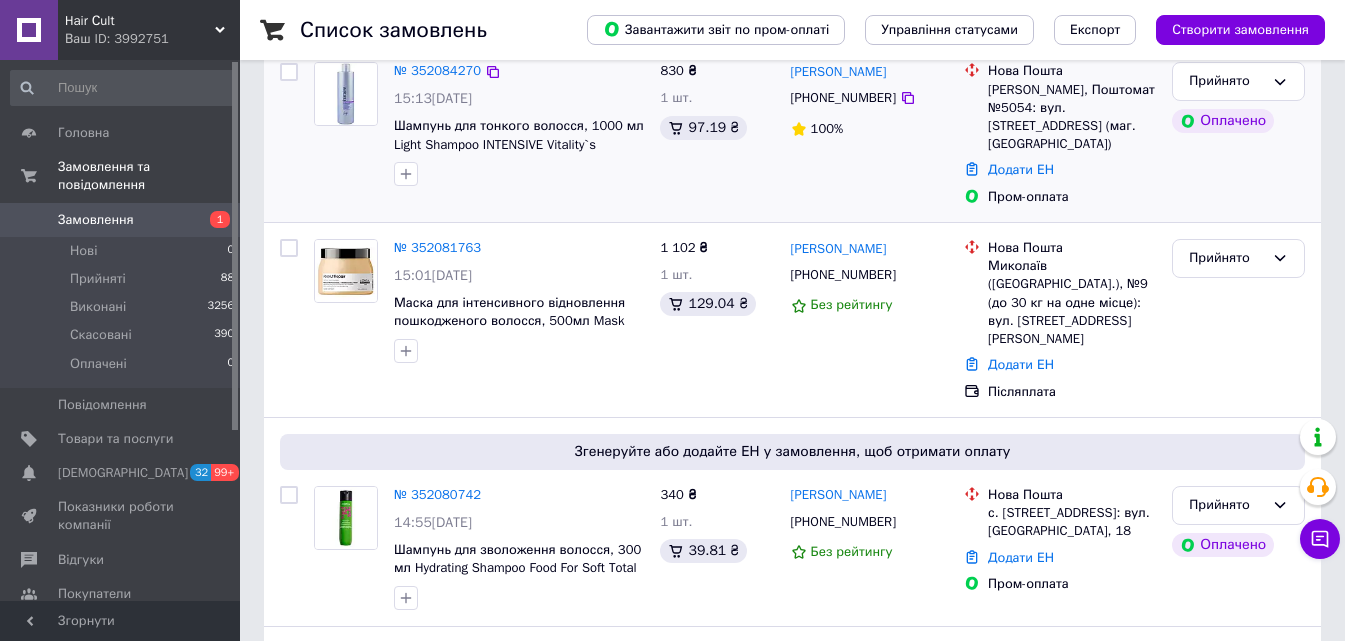 scroll, scrollTop: 700, scrollLeft: 0, axis: vertical 